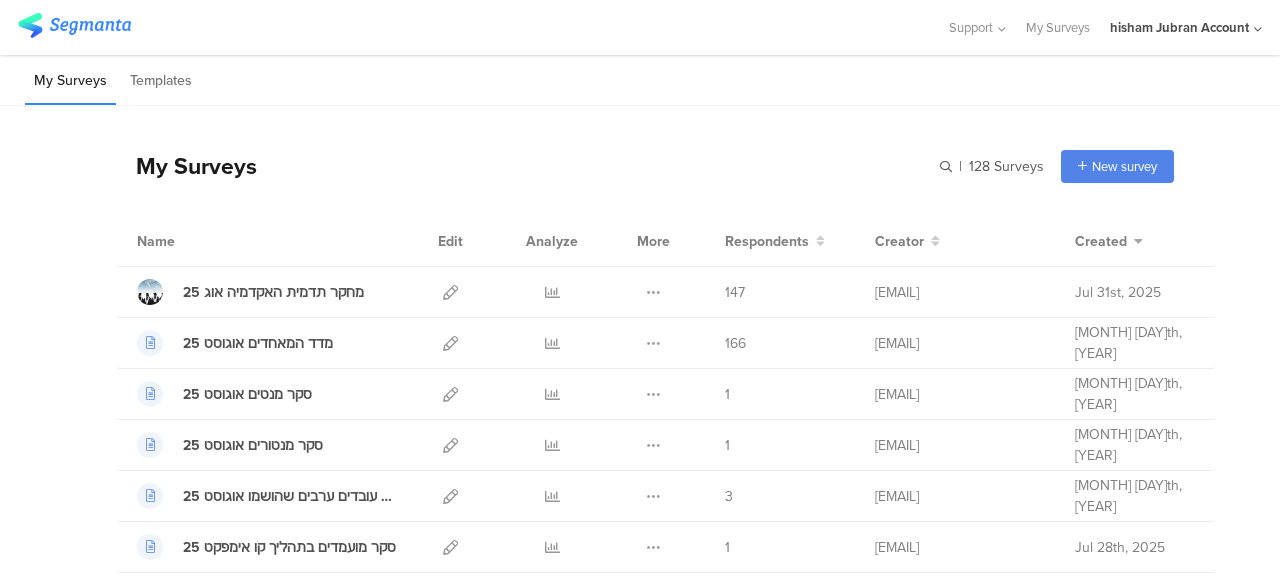scroll, scrollTop: 0, scrollLeft: 0, axis: both 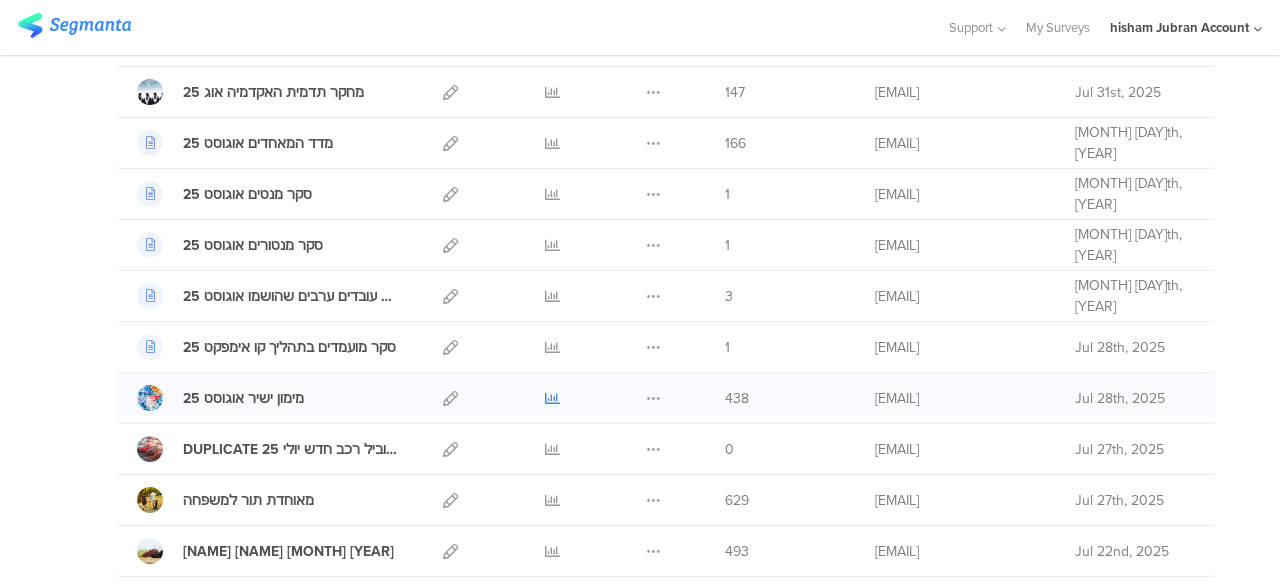 click at bounding box center [552, 398] 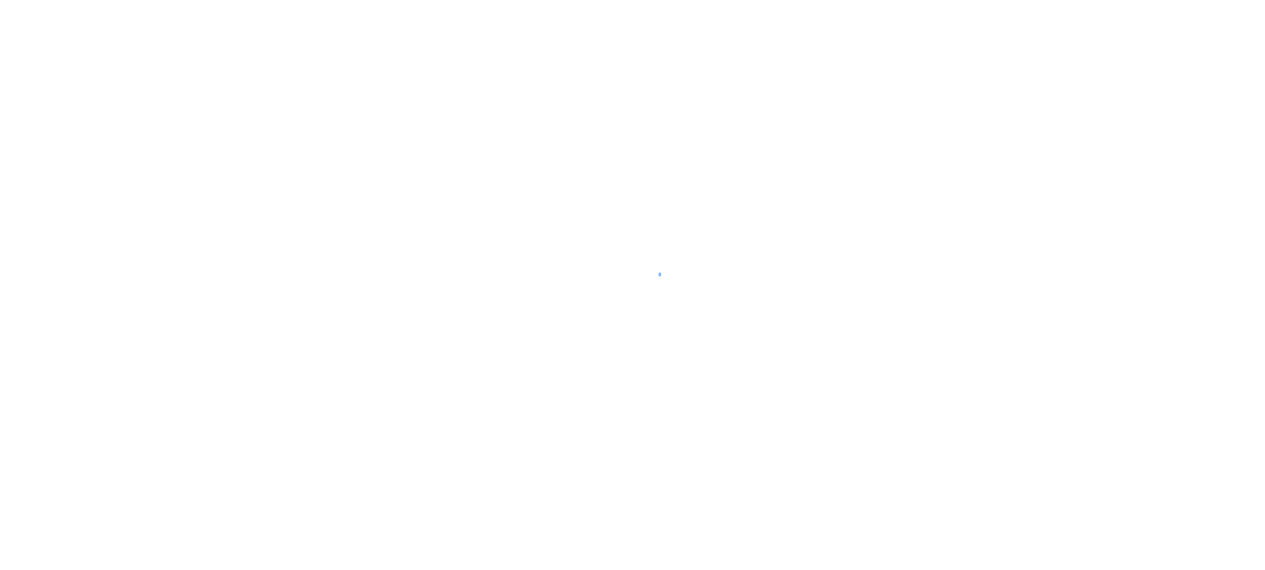 scroll, scrollTop: 0, scrollLeft: 0, axis: both 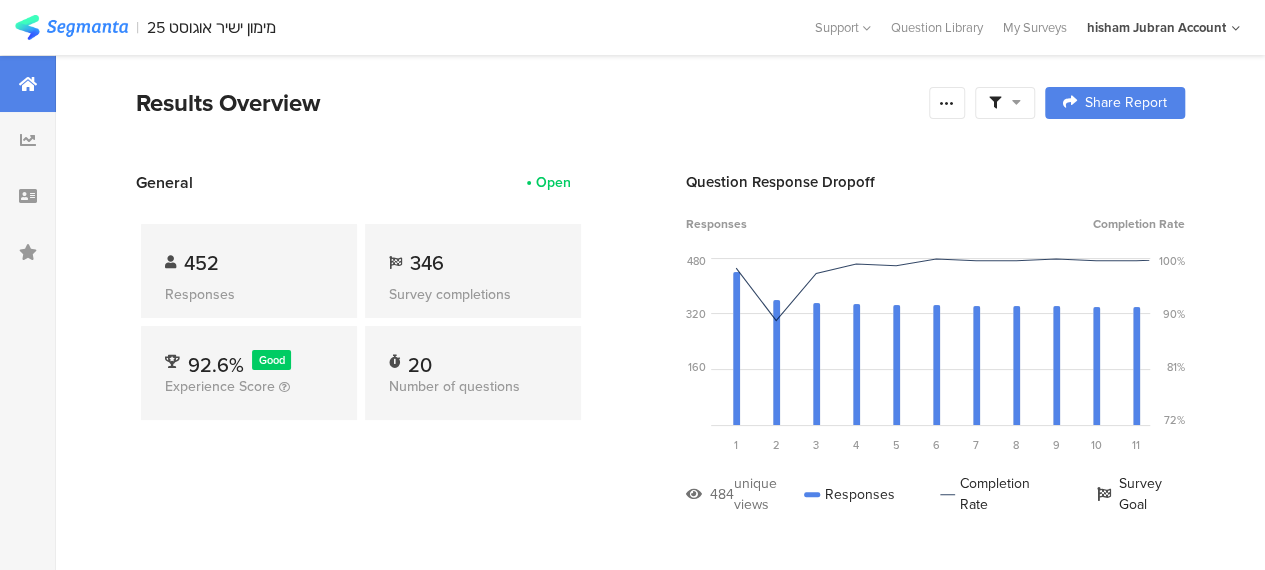 click at bounding box center [1005, 103] 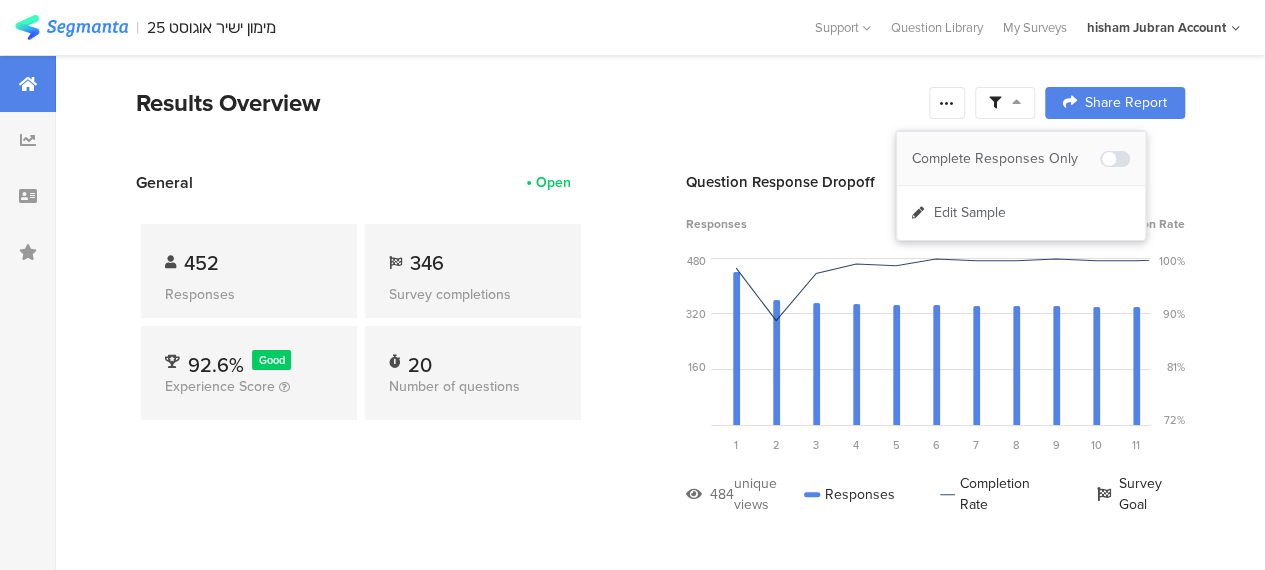 click on "Complete Responses Only" at bounding box center (1006, 159) 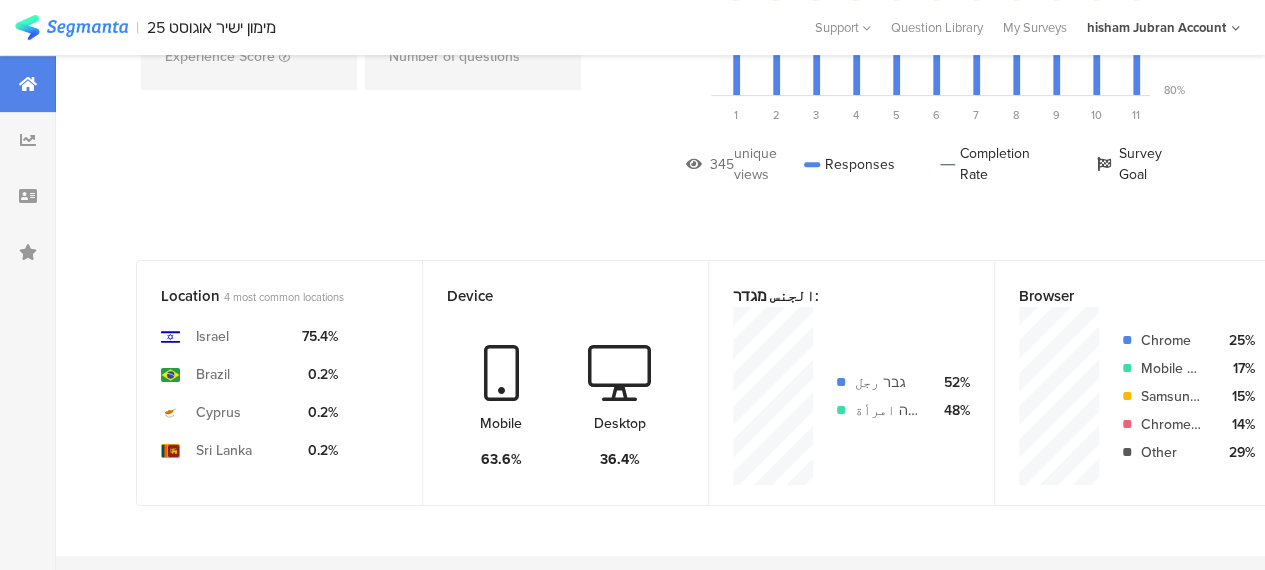 scroll, scrollTop: 300, scrollLeft: 0, axis: vertical 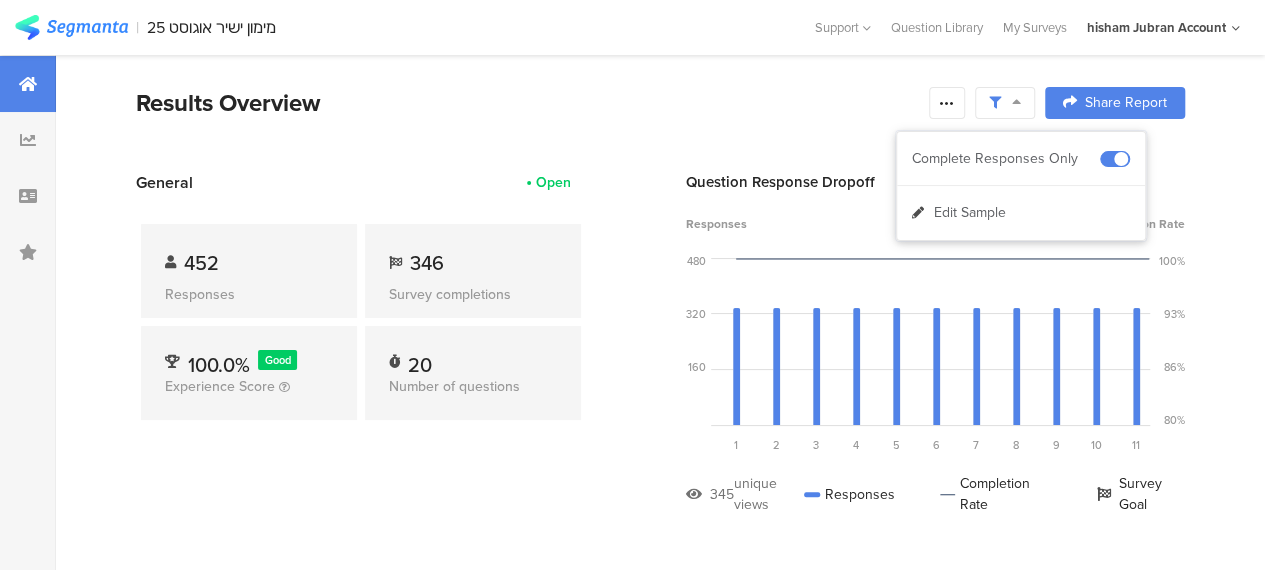 click on "Results Overview" at bounding box center (527, 103) 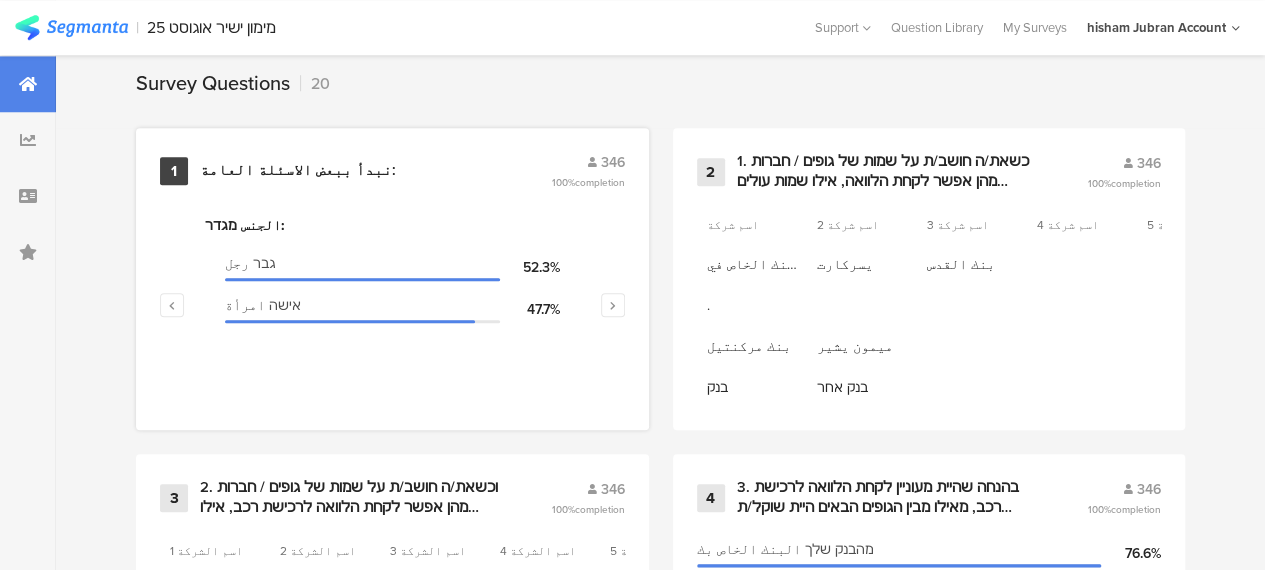scroll, scrollTop: 900, scrollLeft: 0, axis: vertical 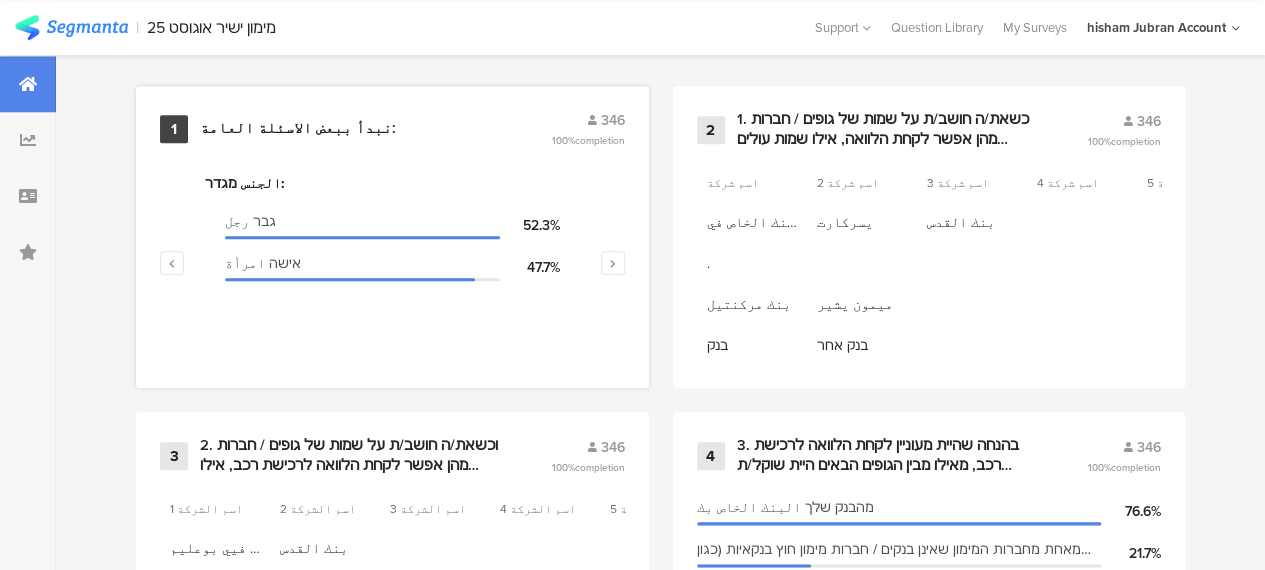 click on "نبدأ ببعض الاسئلة العامة:" at bounding box center (298, 129) 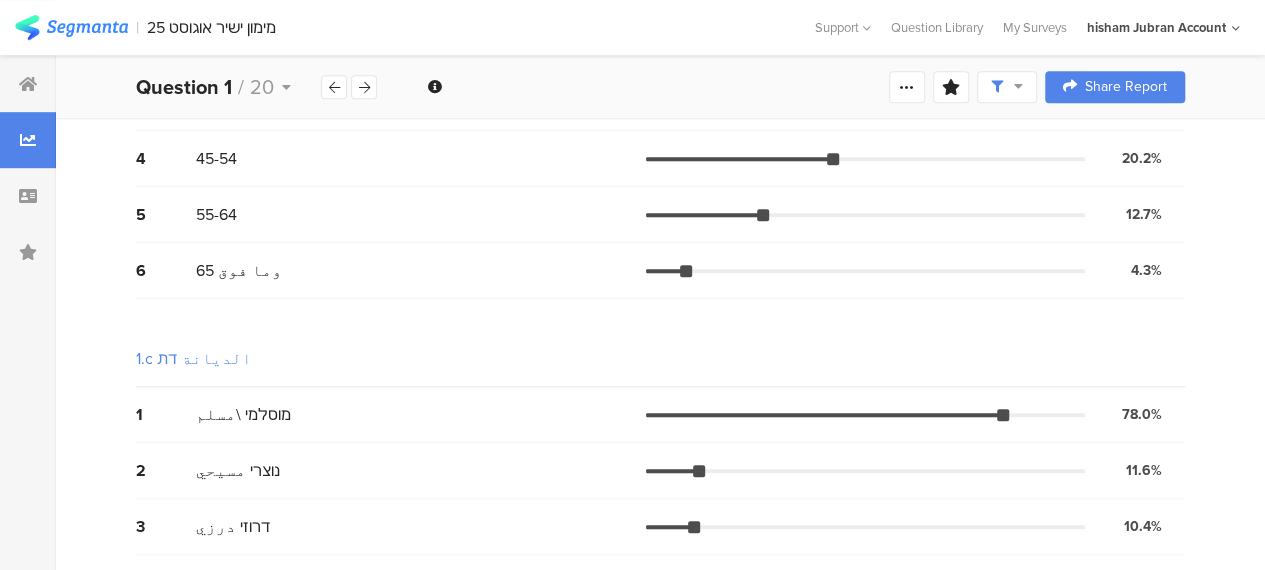 scroll, scrollTop: 800, scrollLeft: 0, axis: vertical 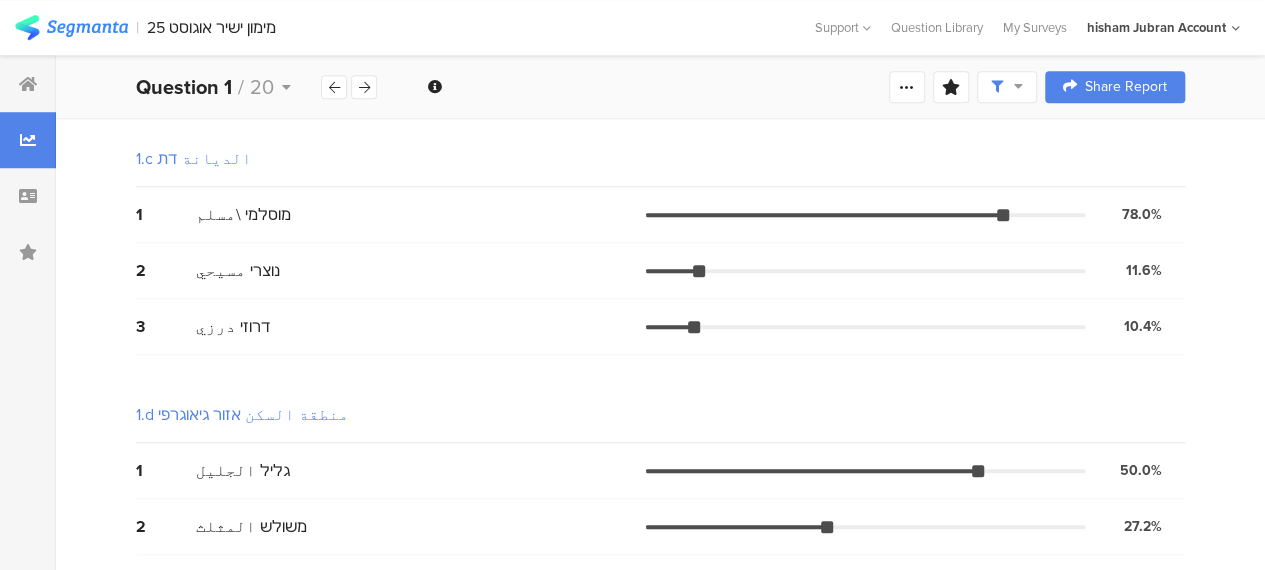 click on "1.a الجنس מגדר:
1     גבר رجل             52.3%   181 votes 2     אישה امرأة             47.7%   165 votes 1.b العمر גיל
1     18-24             0.6%   2 votes 2     25-34             34.1%   118 votes 3     35-44             28.0%   97 votes 4     45-54             20.2%   70 votes 5     55-64             12.7%   44 votes 6     65  وما فوق             4.3%   15 votes 1.c الديانة דת
1     מוסלמי \مسلم             78.0%   270 votes 2     נוצרי مسيحي             11.6%   40 votes 3     דרוזי درزي             10.4%   36 votes 1.d منطقة السكن אזור גיאוגרפי
1     גליל الجليل             50.0%   173 votes 2     משולש المثلث             27.2%   94 votes 3     ערים מעורבות مدن مختلطة             13.0%   45 votes 4     נגב النقب             9.8%   34 votes" at bounding box center [660, 87] 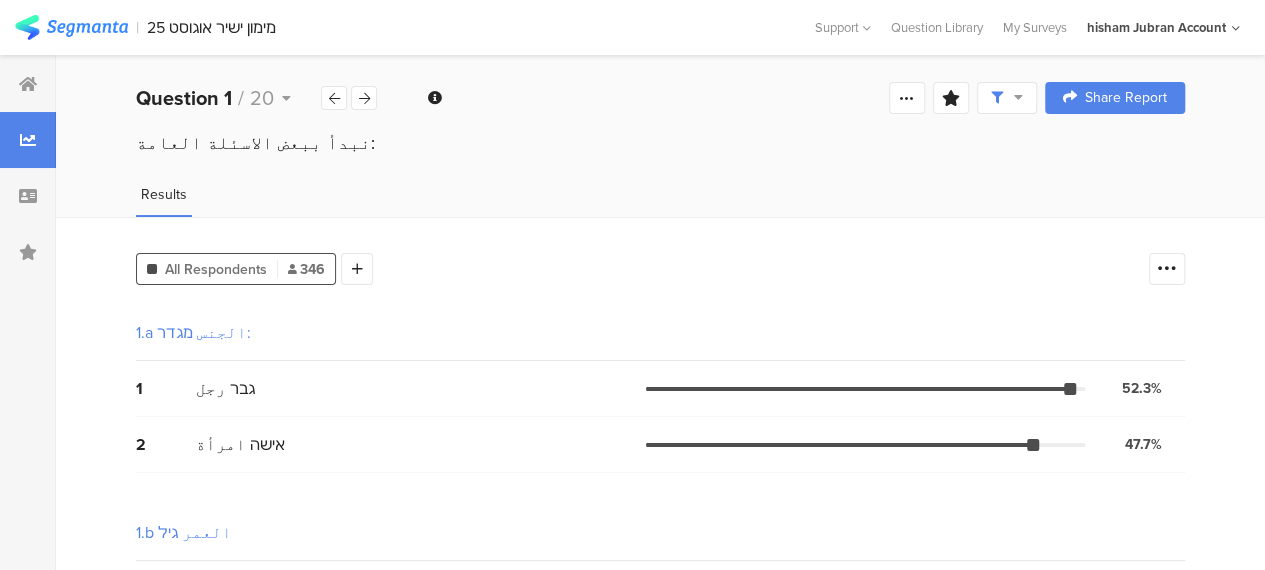 scroll, scrollTop: 0, scrollLeft: 0, axis: both 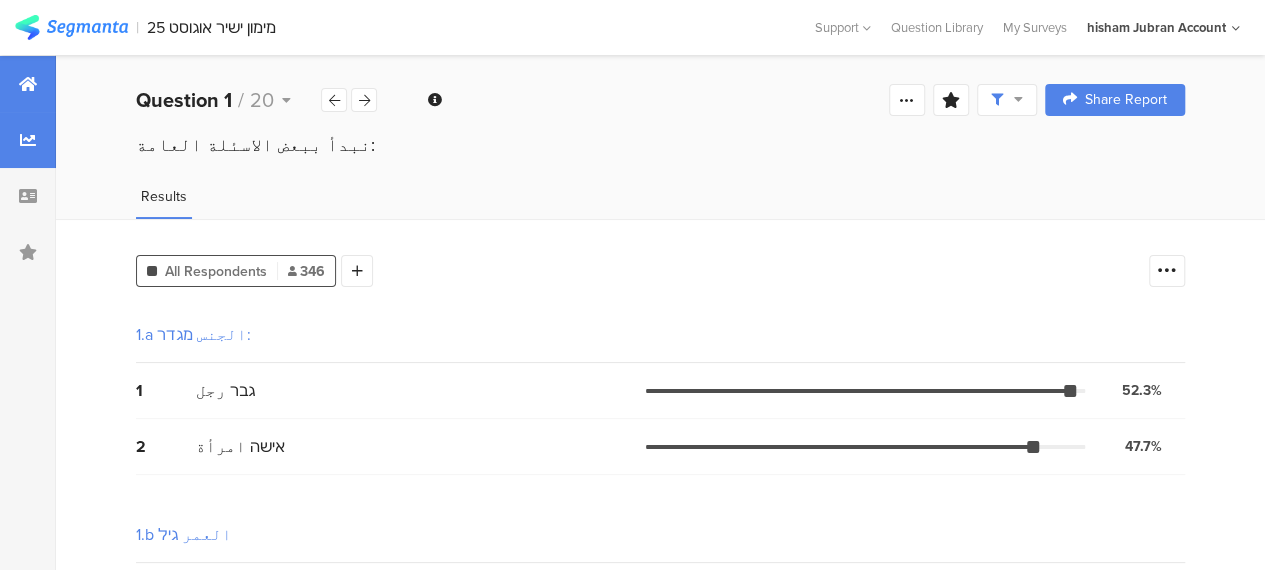 click at bounding box center [28, 84] 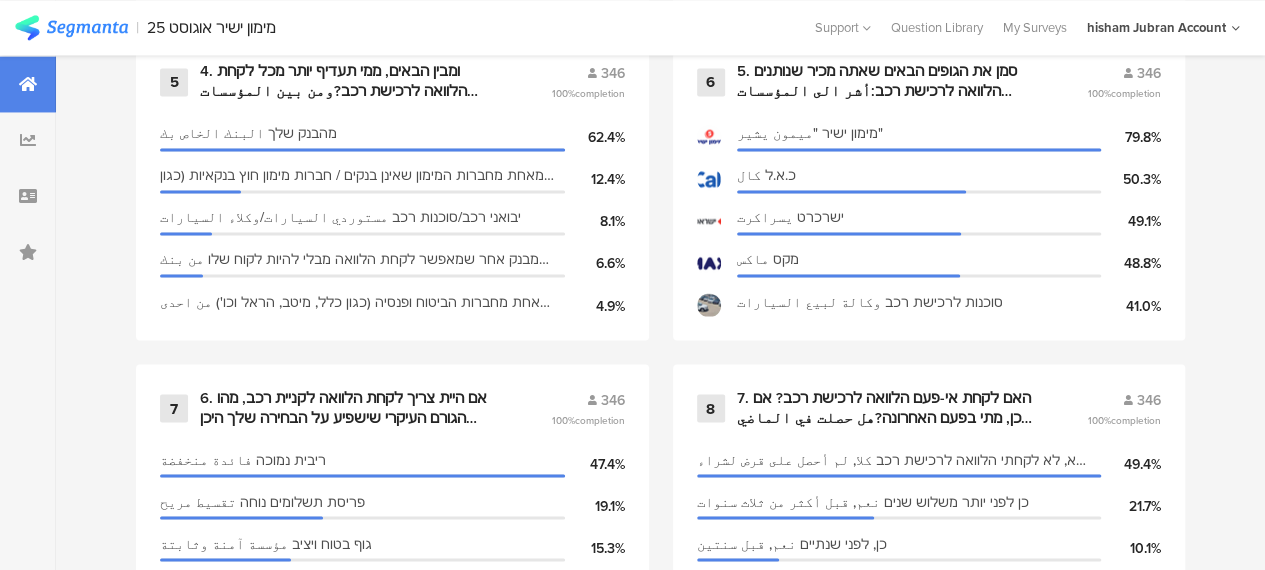 scroll, scrollTop: 1700, scrollLeft: 0, axis: vertical 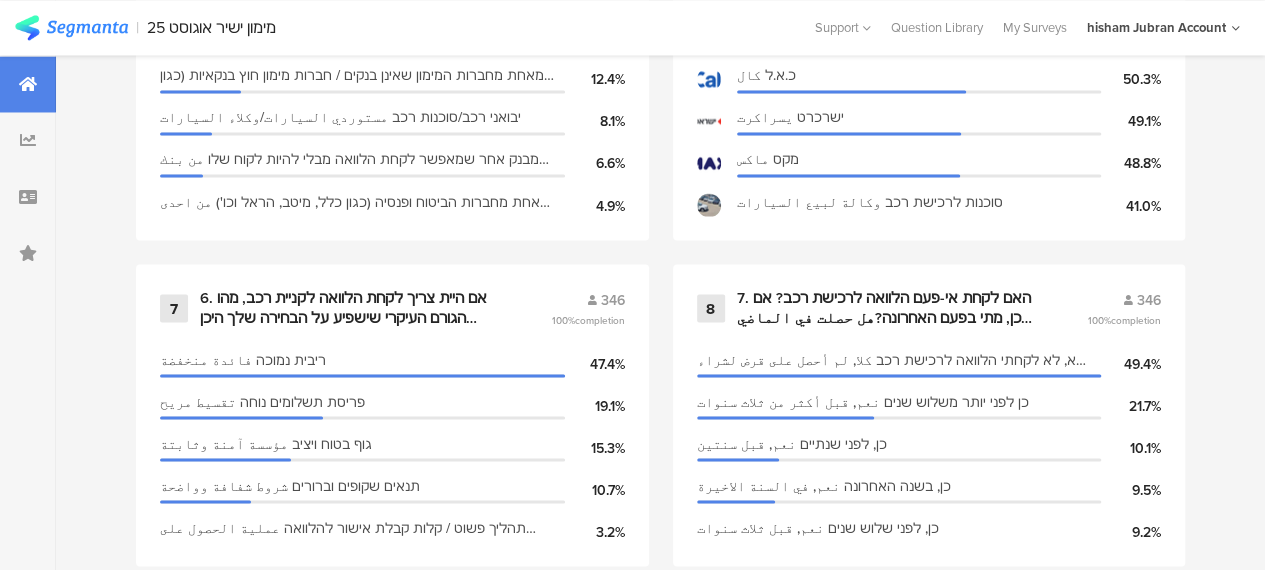 click on "1   نبدأ ببعض الاسئلة العامة:     346   100%  completion
الجنس מגדר:
גבר رجل
52.3%
אישה امرأة
47.7%
العمر גיל
25-34
34.1%
35-44
28.0%
45-54
20.2%
55-64
12.7%
الديانة דת
מוסלמי \مسلم
78.0%
נוצרי مسيحي
11.6%
דרוזי درزي
10.4%
منطقة السكن אזור גיאוגרפי
גליל الجليل
50.0%
משולש المثلث
27.2%
ערים מעורבות مدن مختلطة
13.0%
נגב النقب
9.8%
2       346   100%  completion     اسم شركة     اسم شركة 2     اسم شركة 3     اسم شركة 4     اسم شركة 5         يسركارت" at bounding box center [660, 916] 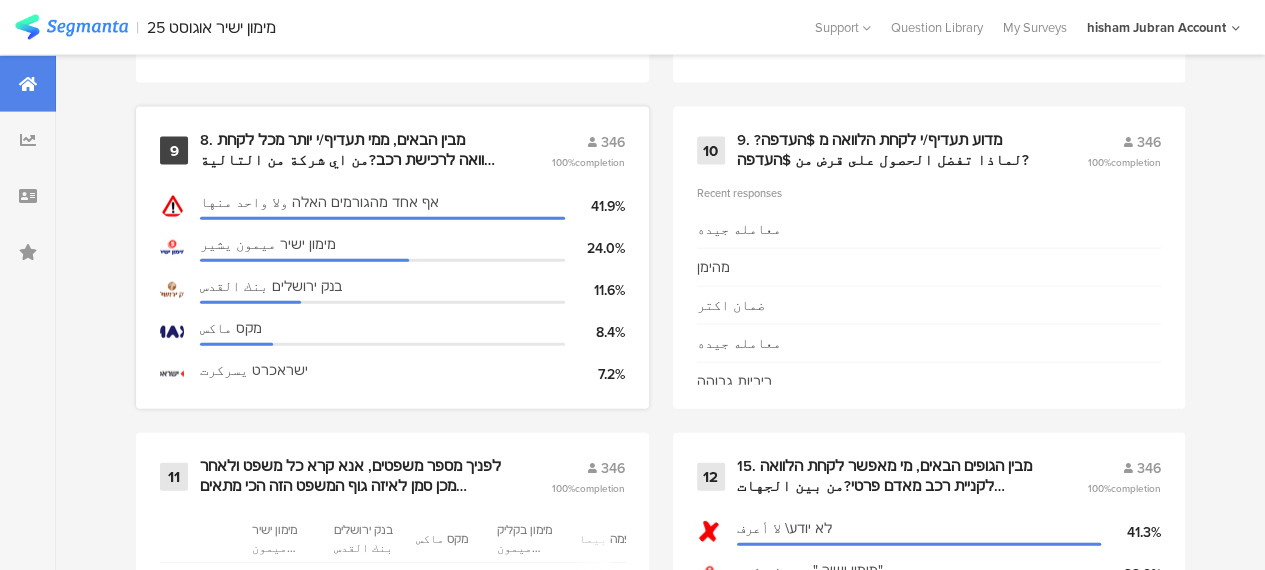 scroll, scrollTop: 2300, scrollLeft: 0, axis: vertical 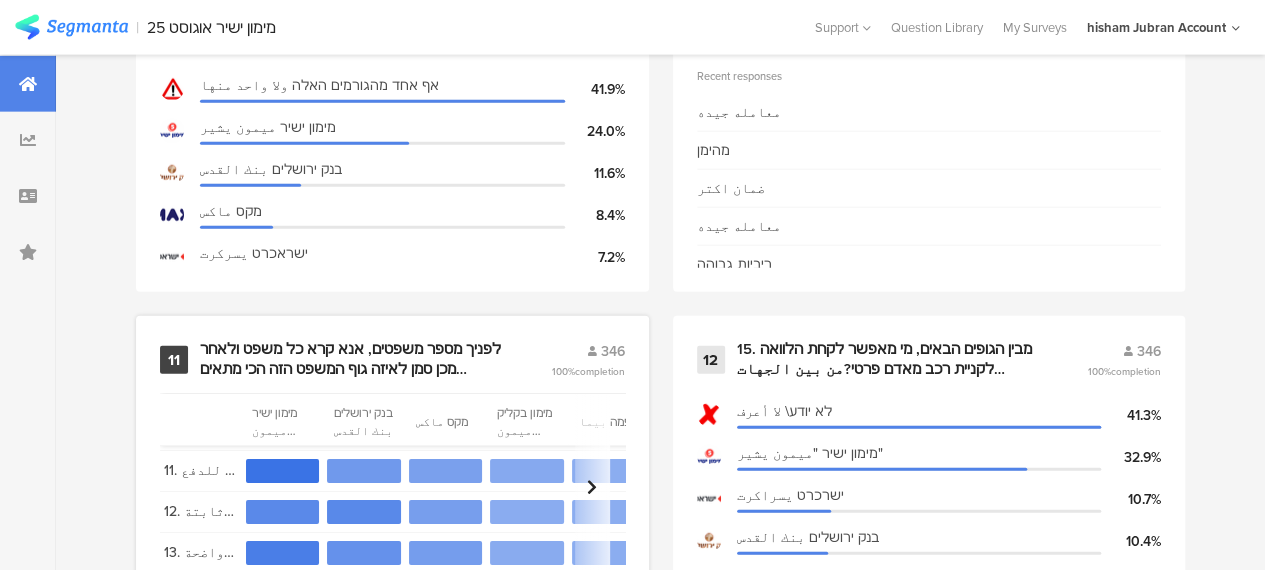 click at bounding box center (592, 487) 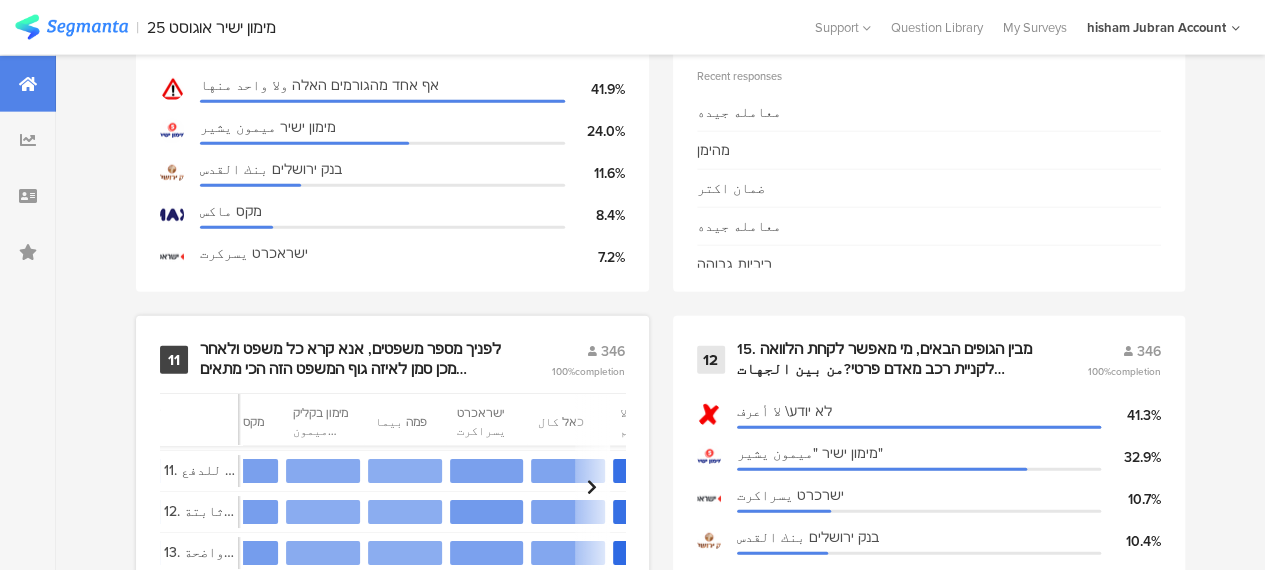 scroll, scrollTop: 47, scrollLeft: 212, axis: both 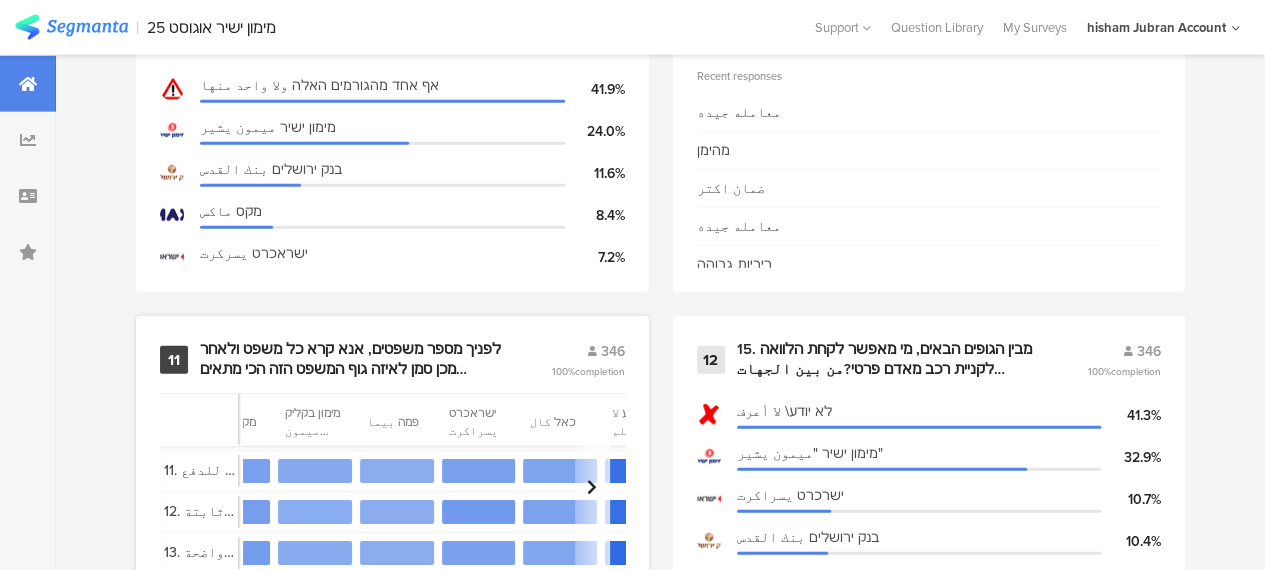 click at bounding box center [592, 487] 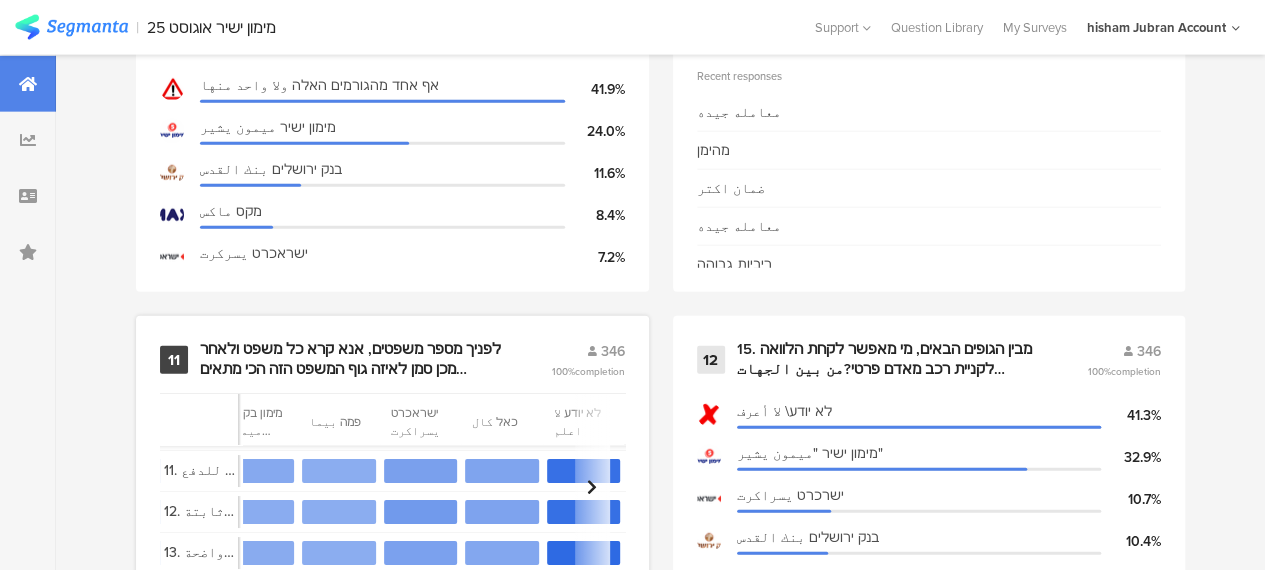scroll, scrollTop: 47, scrollLeft: 285, axis: both 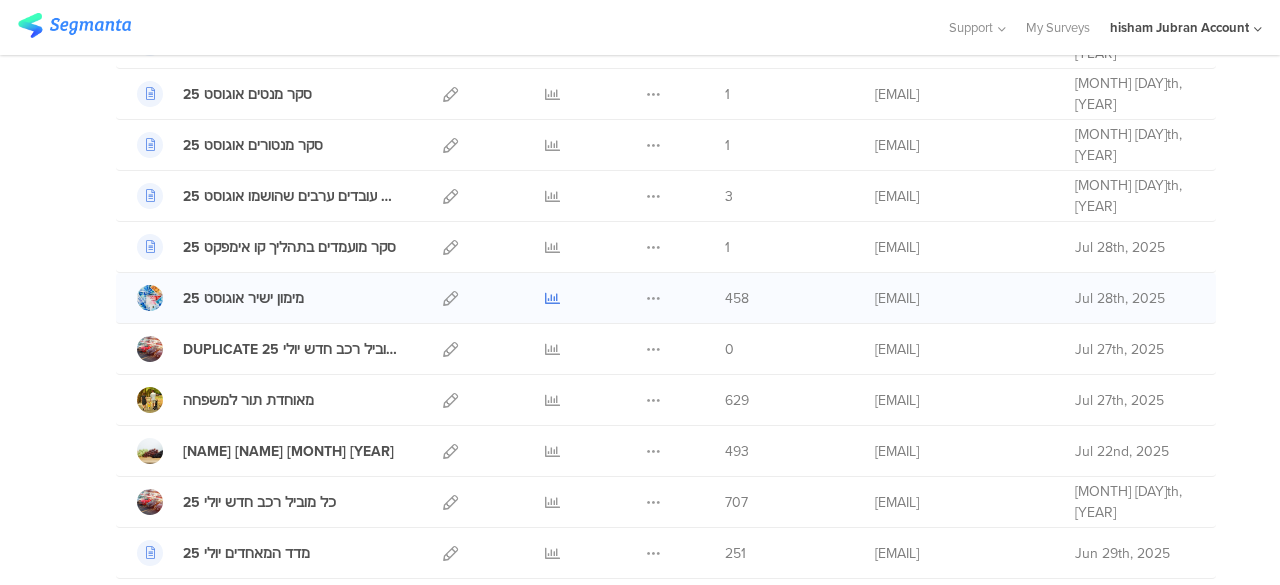 click at bounding box center [552, 298] 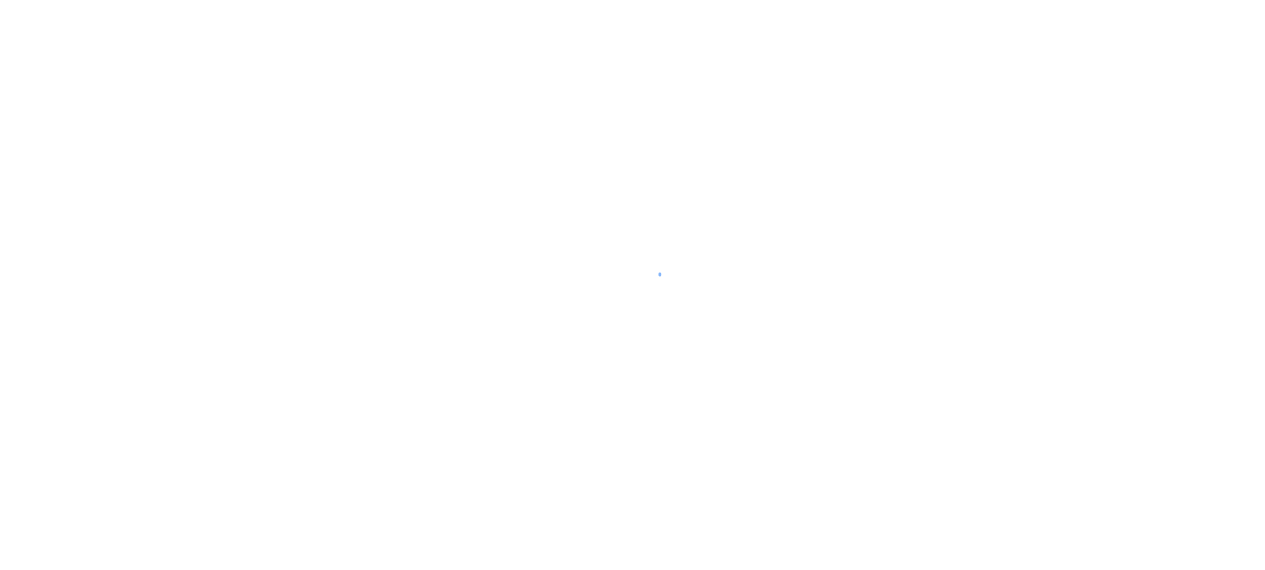 scroll, scrollTop: 0, scrollLeft: 0, axis: both 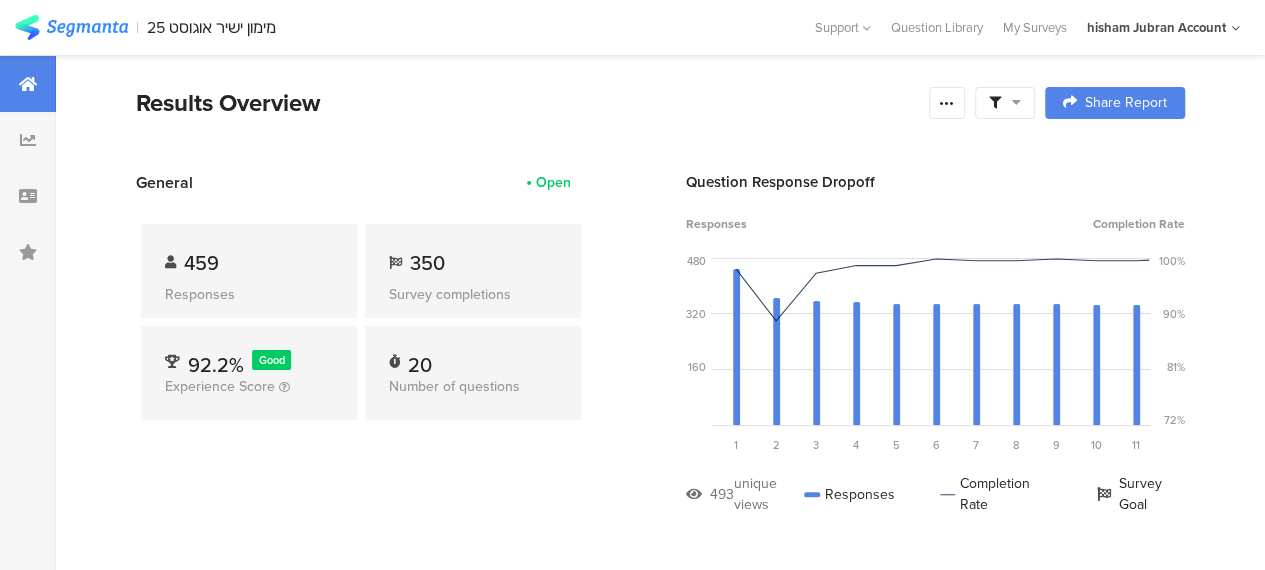 click at bounding box center [1005, 103] 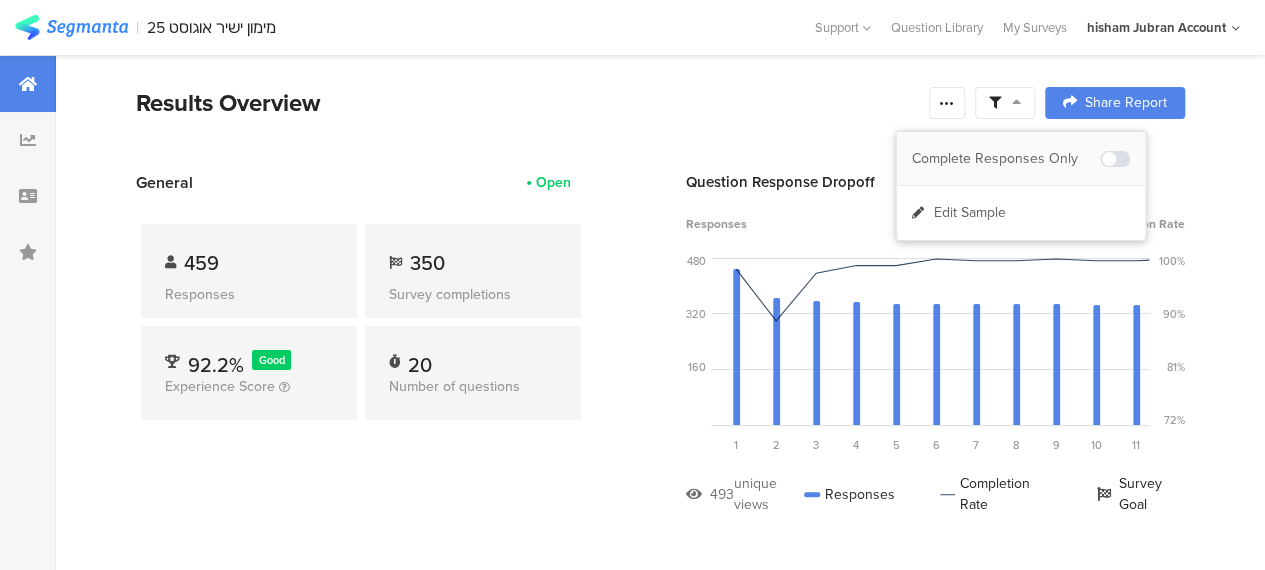 click on "Complete Responses Only" at bounding box center (1006, 159) 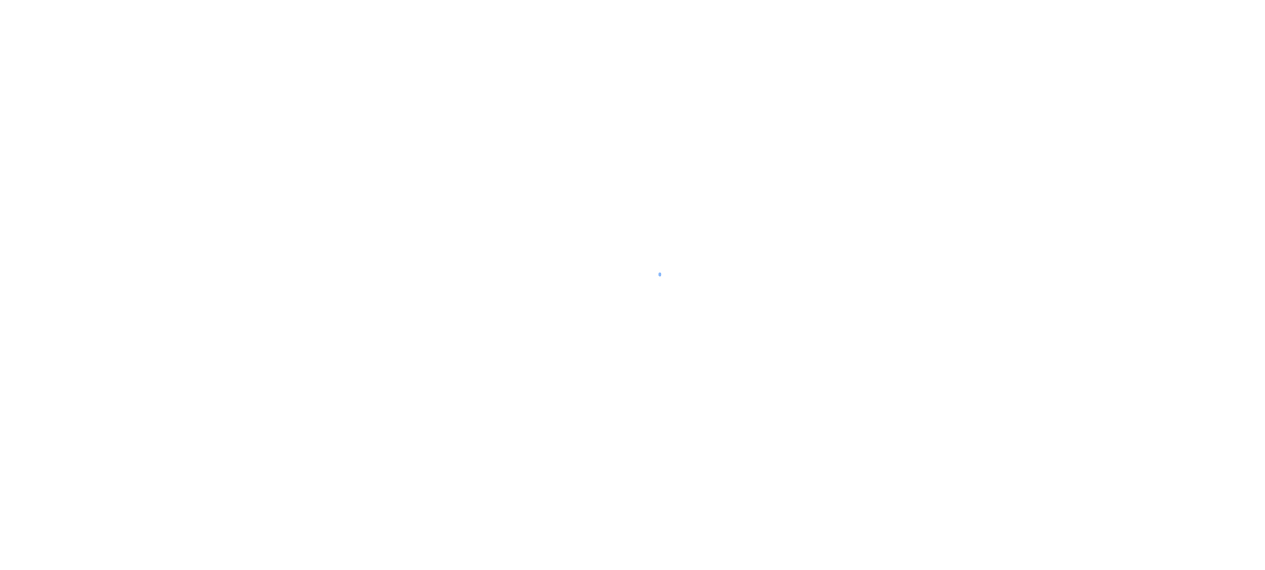 scroll, scrollTop: 0, scrollLeft: 0, axis: both 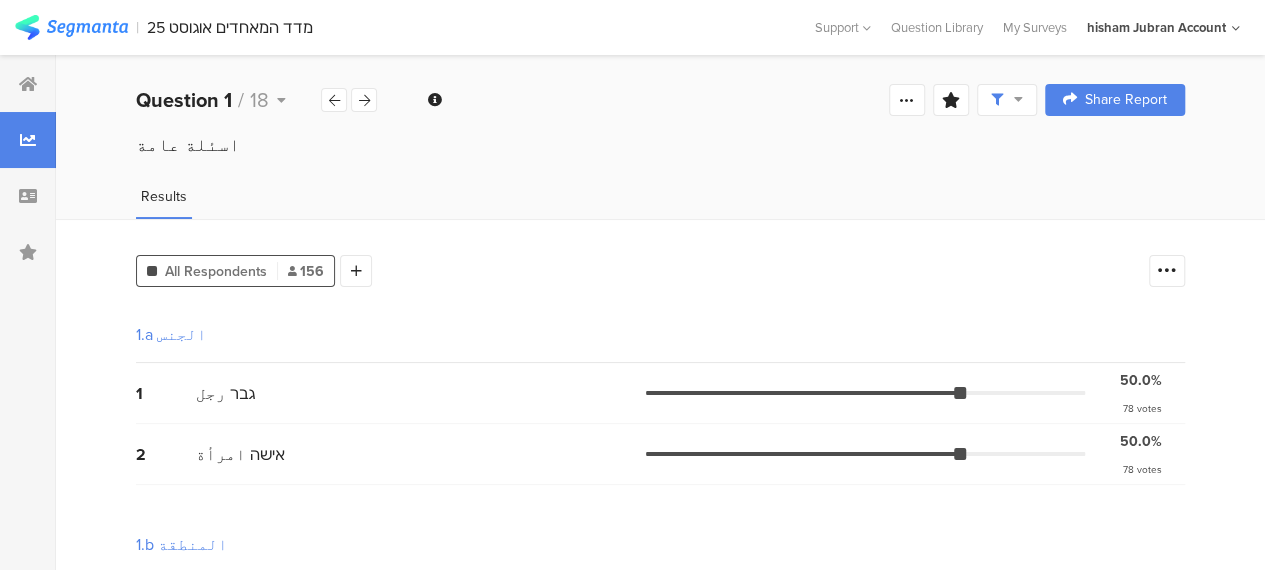 click on "1.a الجنس" at bounding box center (660, 335) 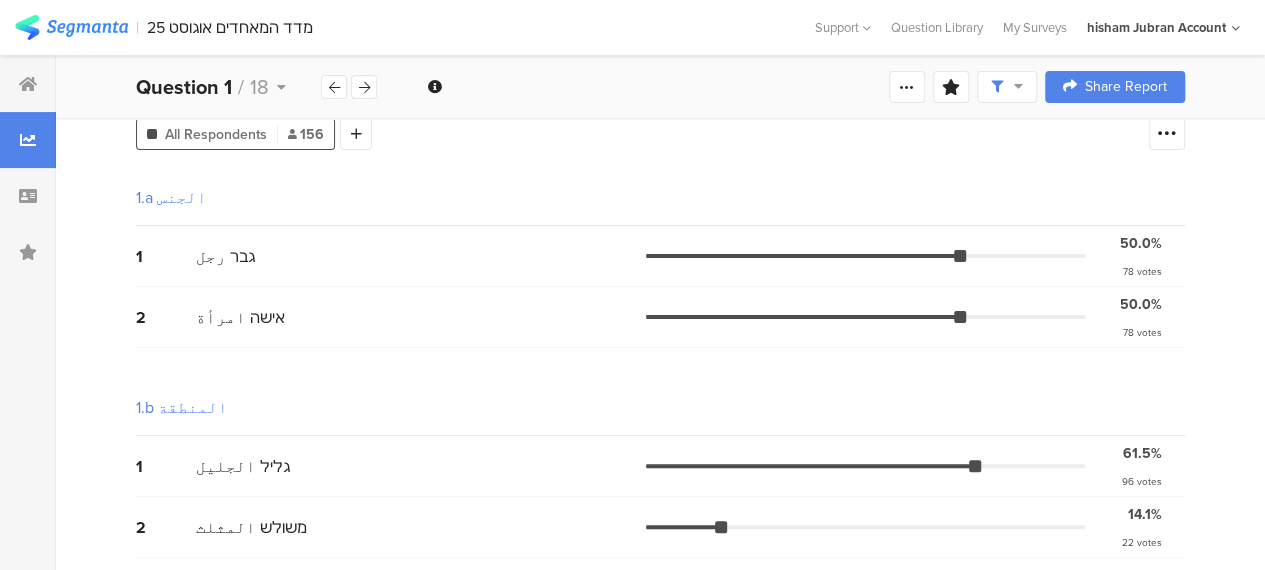 scroll, scrollTop: 0, scrollLeft: 0, axis: both 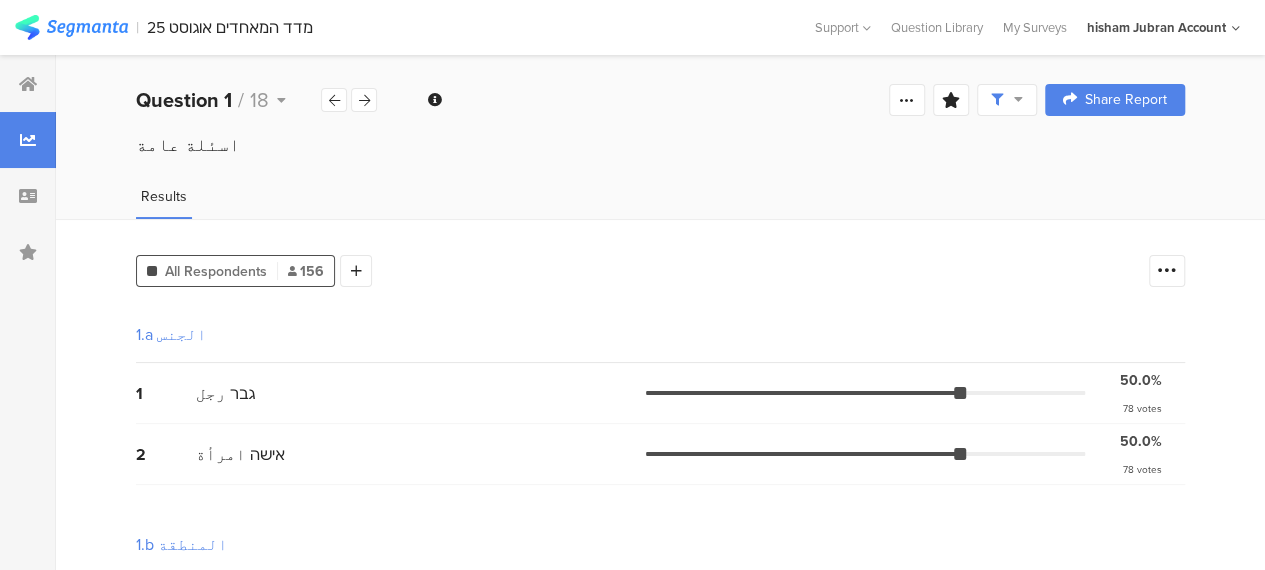 click on "1.a الجنس" at bounding box center (660, 335) 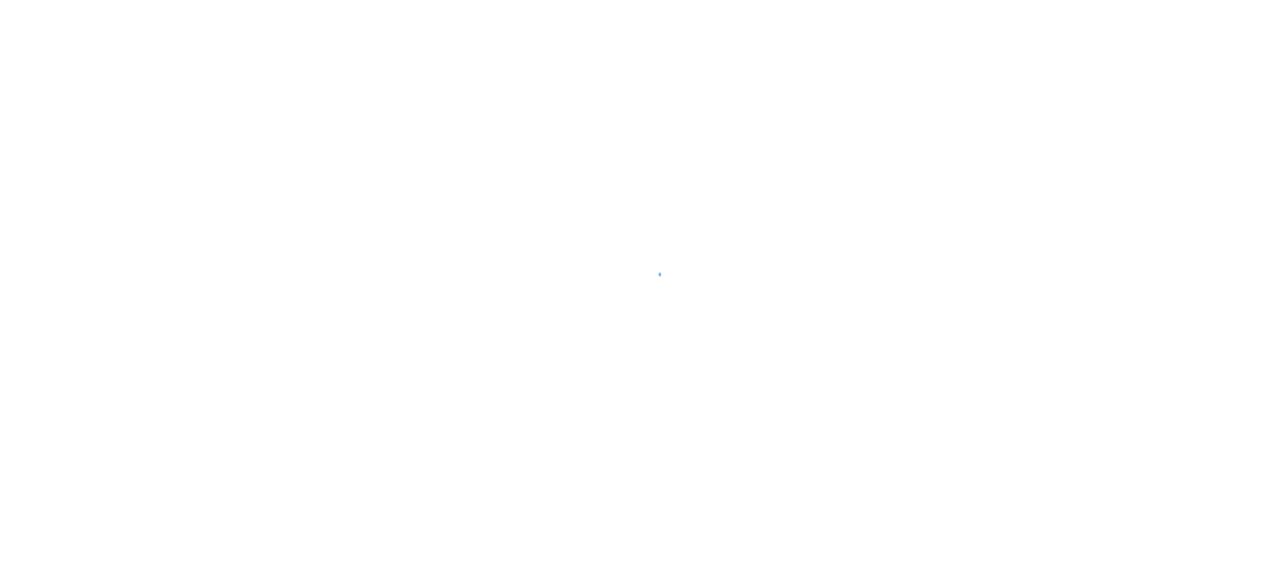 scroll, scrollTop: 0, scrollLeft: 0, axis: both 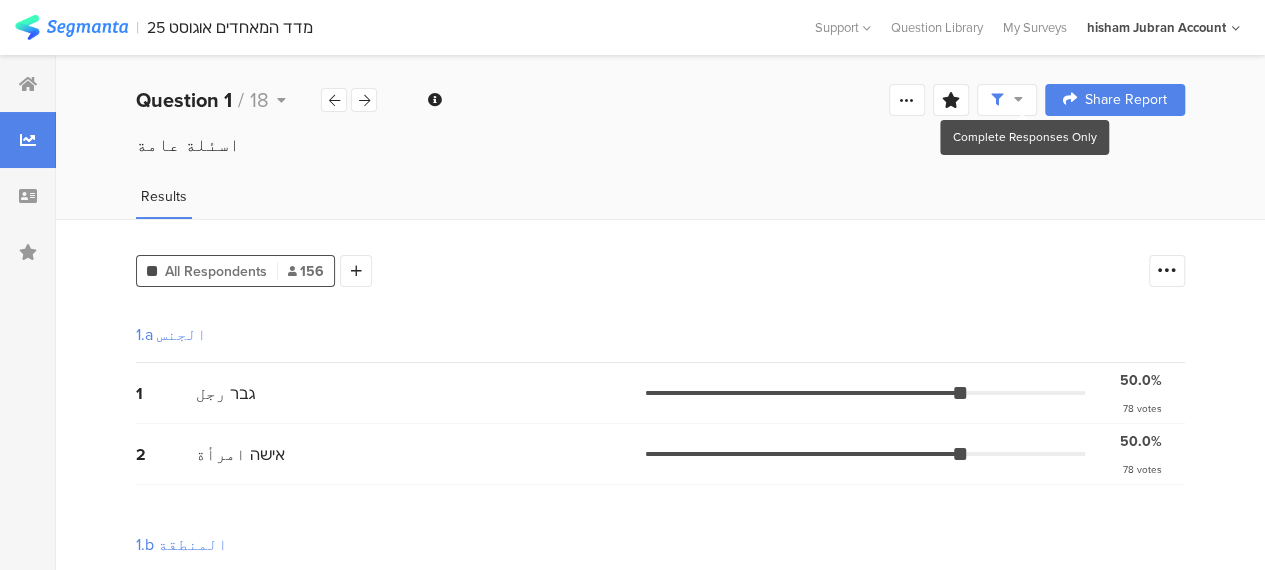 click at bounding box center (1007, 100) 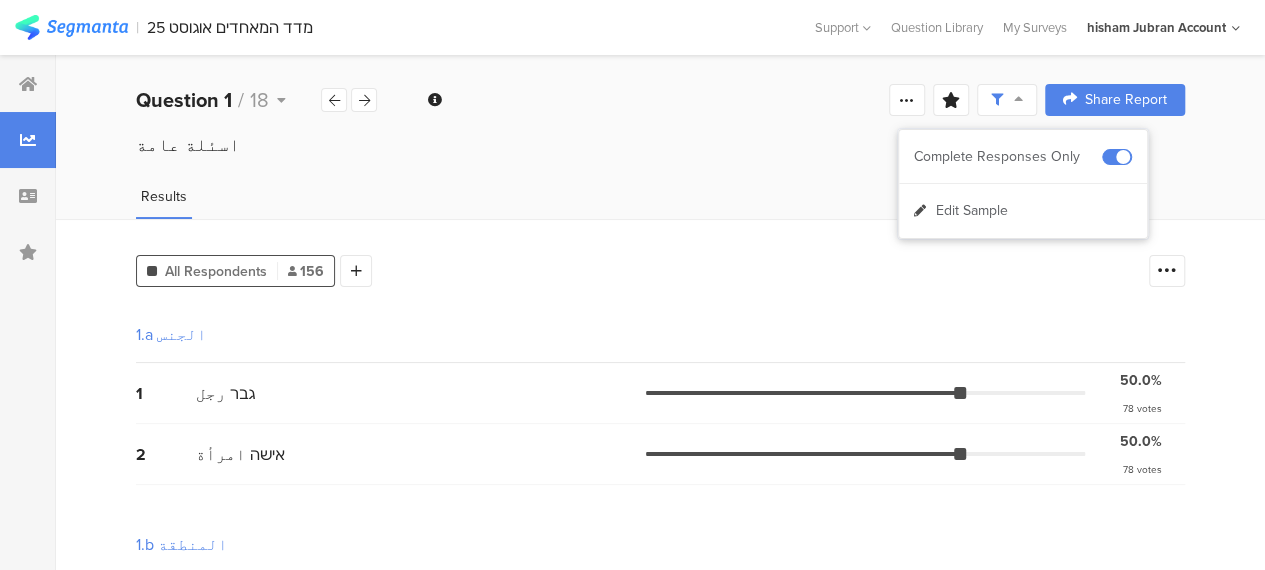 click at bounding box center [1007, 100] 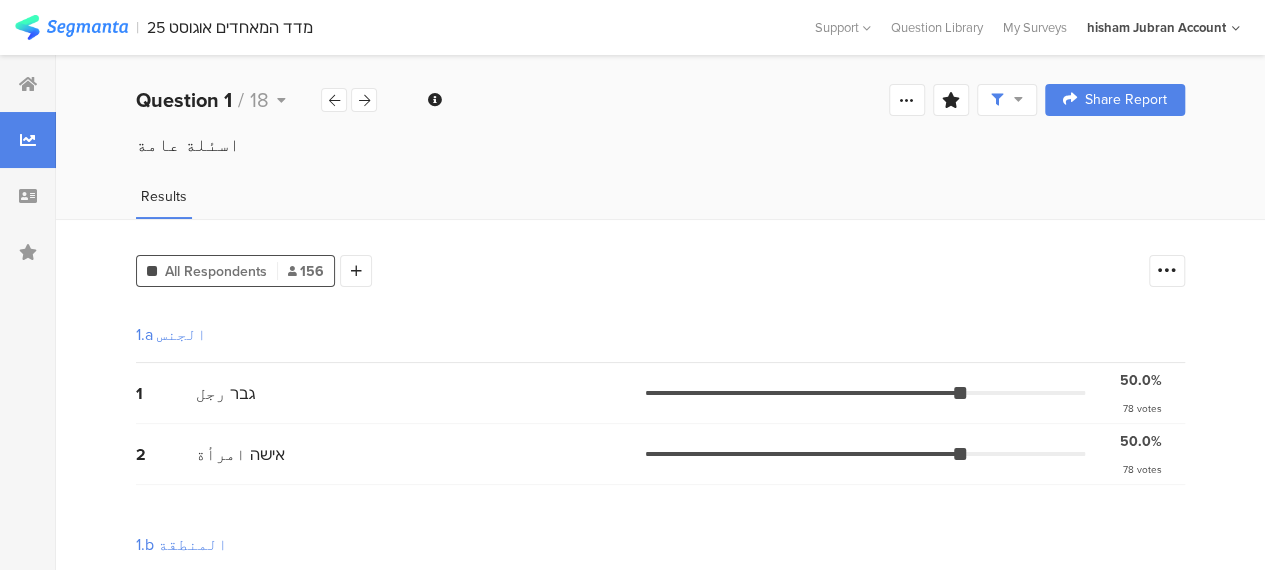 click on "اسئلة عامة" at bounding box center (660, 164) 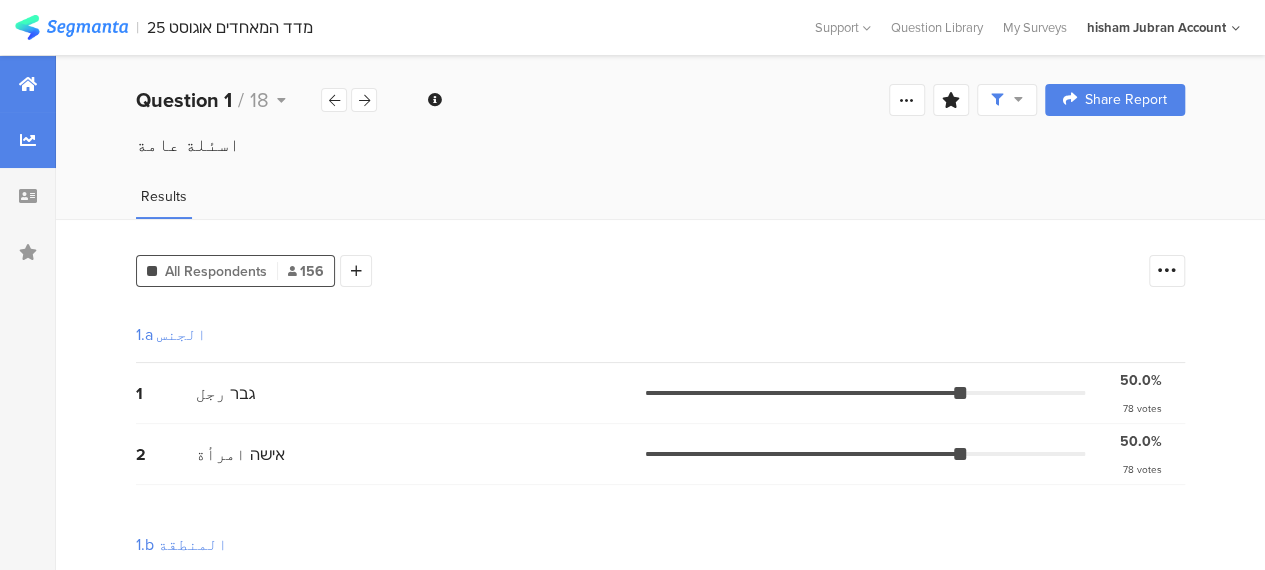 click at bounding box center [28, 84] 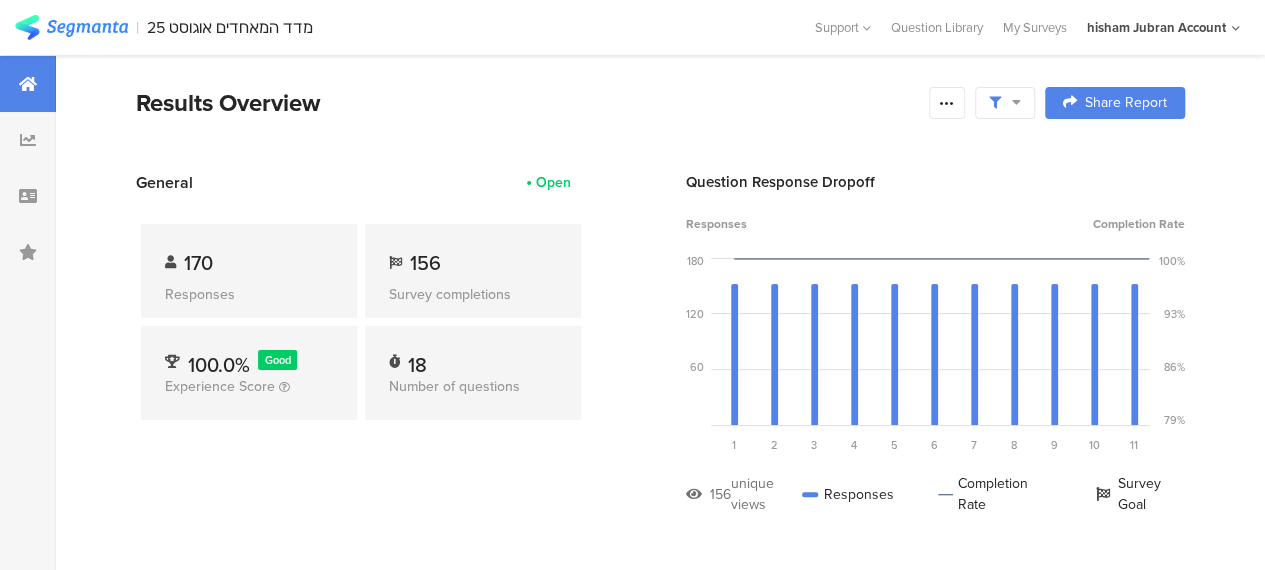 click at bounding box center [1005, 103] 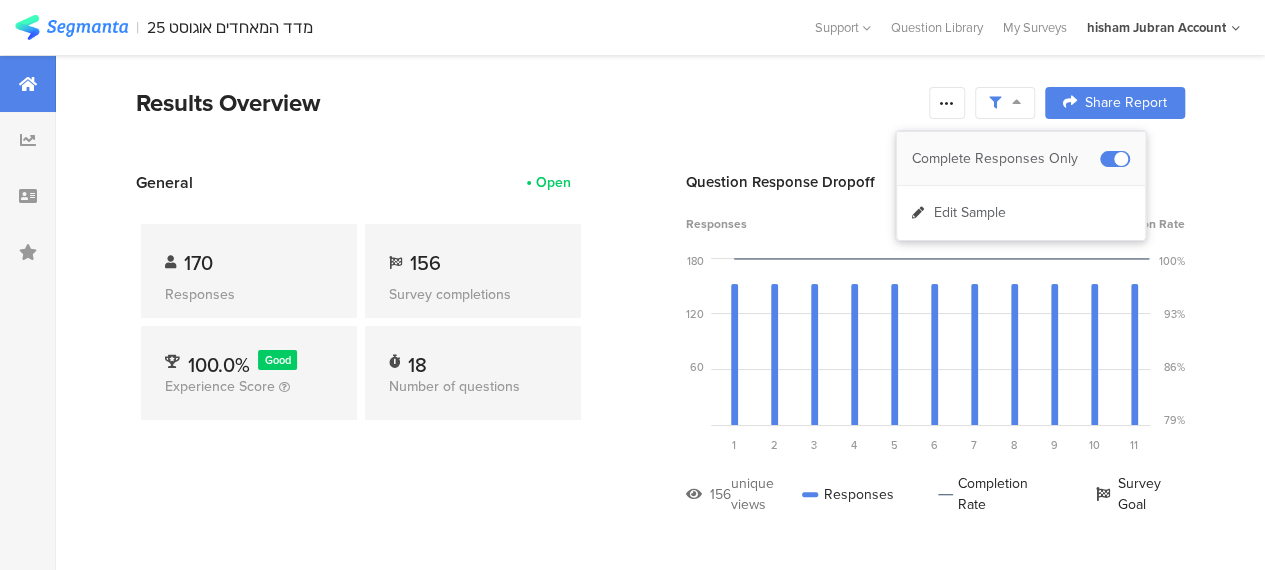 click on "Complete Responses Only" at bounding box center [1006, 159] 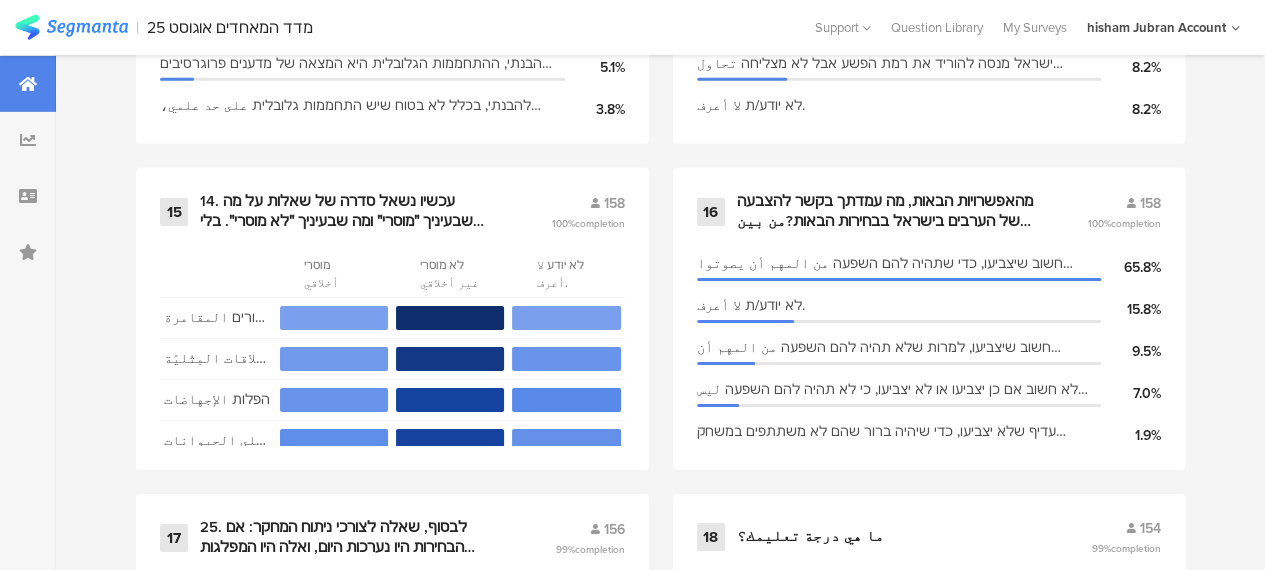 scroll, scrollTop: 3200, scrollLeft: 0, axis: vertical 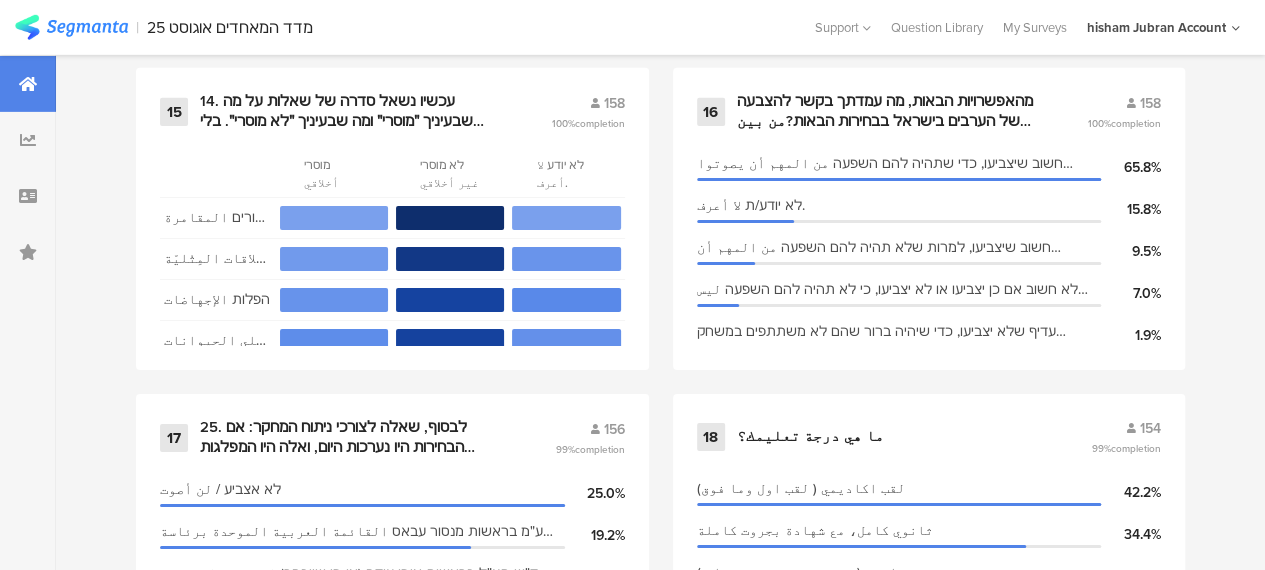 click on "1   اسئلة عامة     170   99%  completion
الجنس
גבר رجل
50.6%
אישה امرأة
49.4%
المنطقة
גליל الجليل
60.6%
משולש المثلث
15.9%
ערים מעורבות مدن مختلطة: حيفا عكا الرملة اللد يافا
14.1%
נגב النقب
9.4%
الديانة
מוסלמי مسلم
83.5%
נוצרי مسيحي
9.4%
דרוזי درزي
6.5%
מסרב ارفض
0.6%
العمر גיל
35-44
25.9%
25-34
25.3%
45-54
21.8%
18-24
15.9%
2       162   96%  completion       1 בכלל לא מרגיש/ה כך لا أشعر ذلك على الاطلاق
37.0%
3" at bounding box center [660, -747] 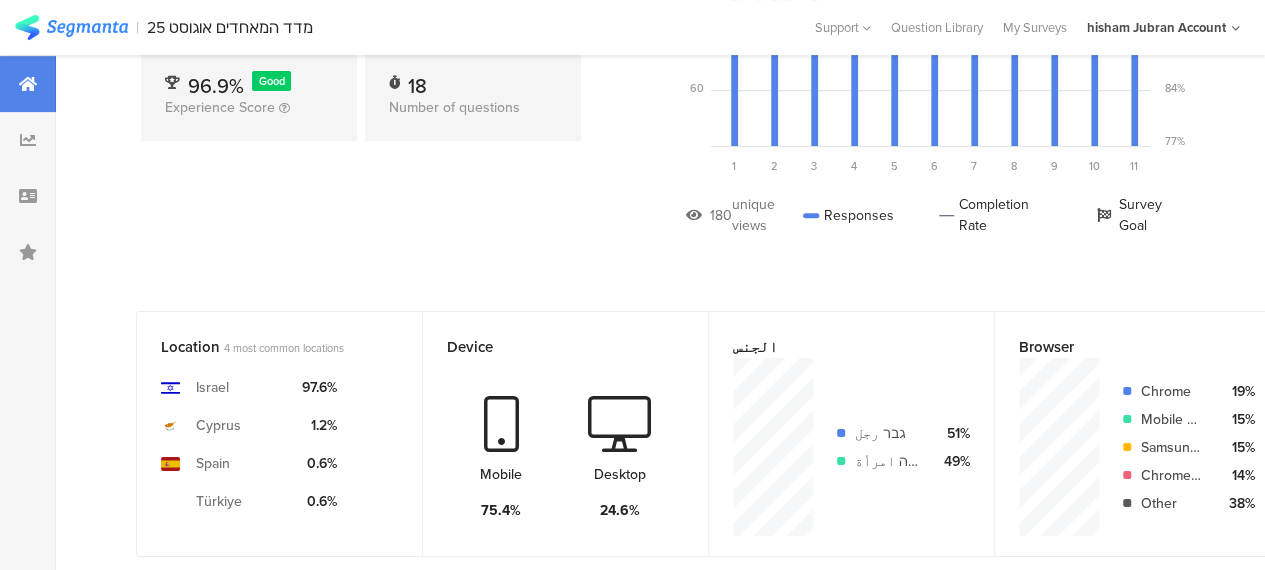 scroll, scrollTop: 0, scrollLeft: 0, axis: both 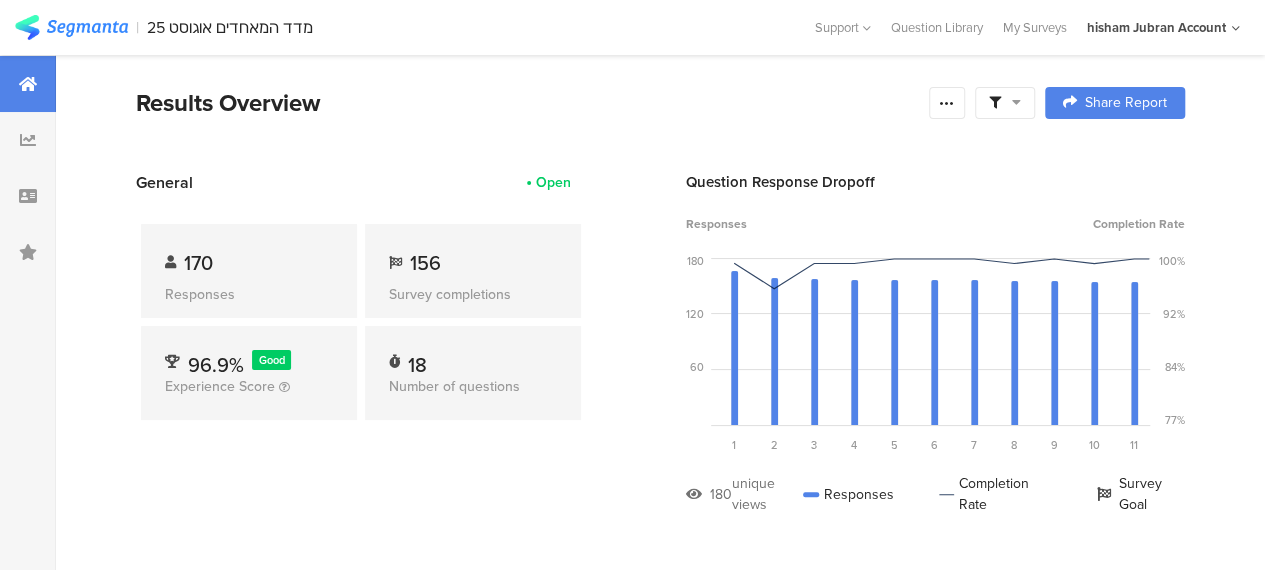 click on "General     Open" at bounding box center (361, 182) 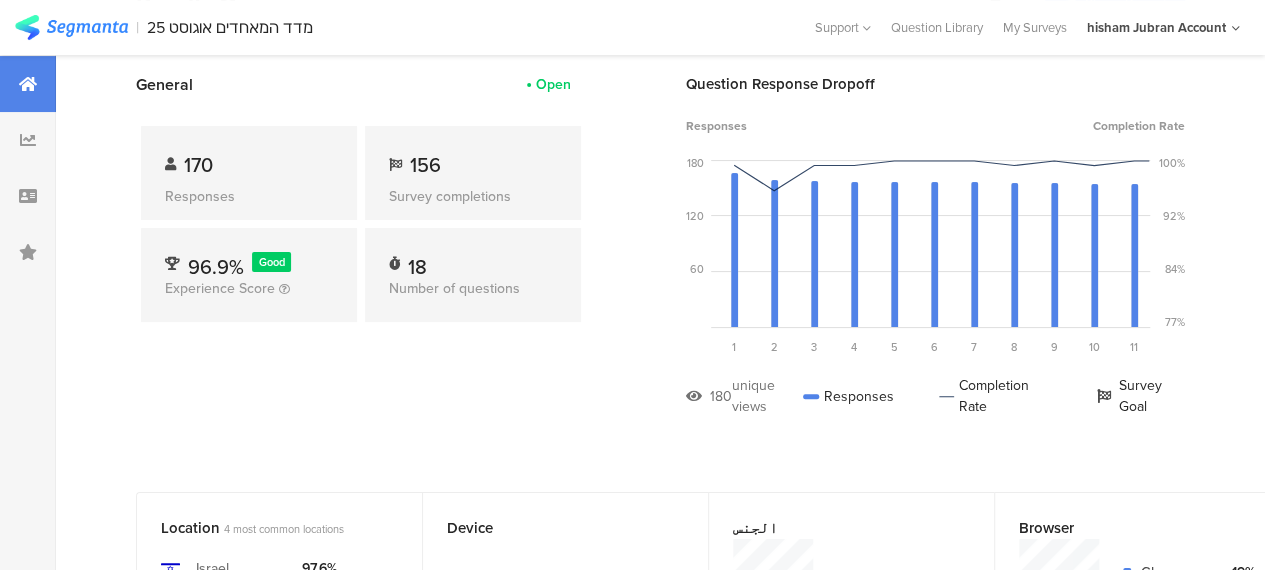 scroll, scrollTop: 0, scrollLeft: 0, axis: both 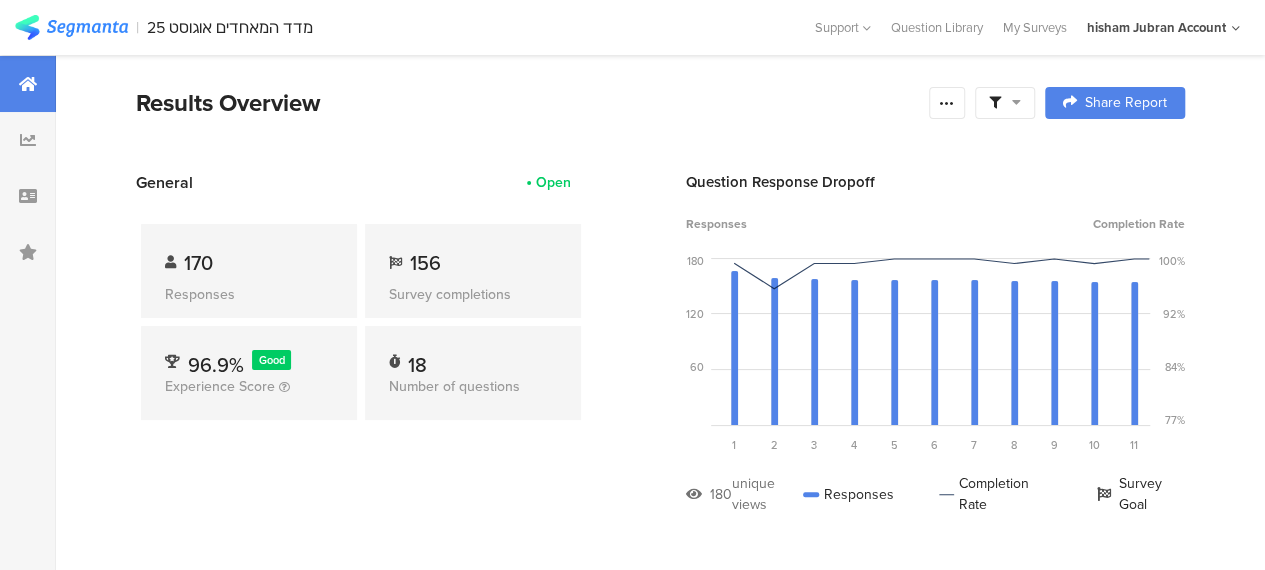 click on "Results Overview" at bounding box center (527, 103) 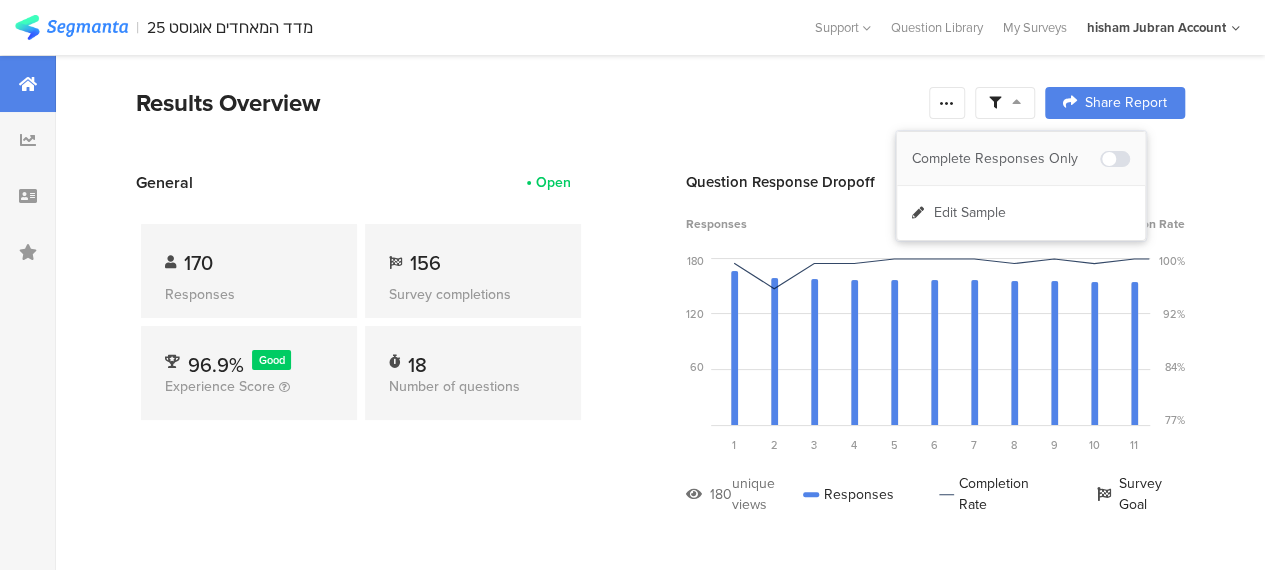 click on "Complete Responses Only" at bounding box center (1006, 159) 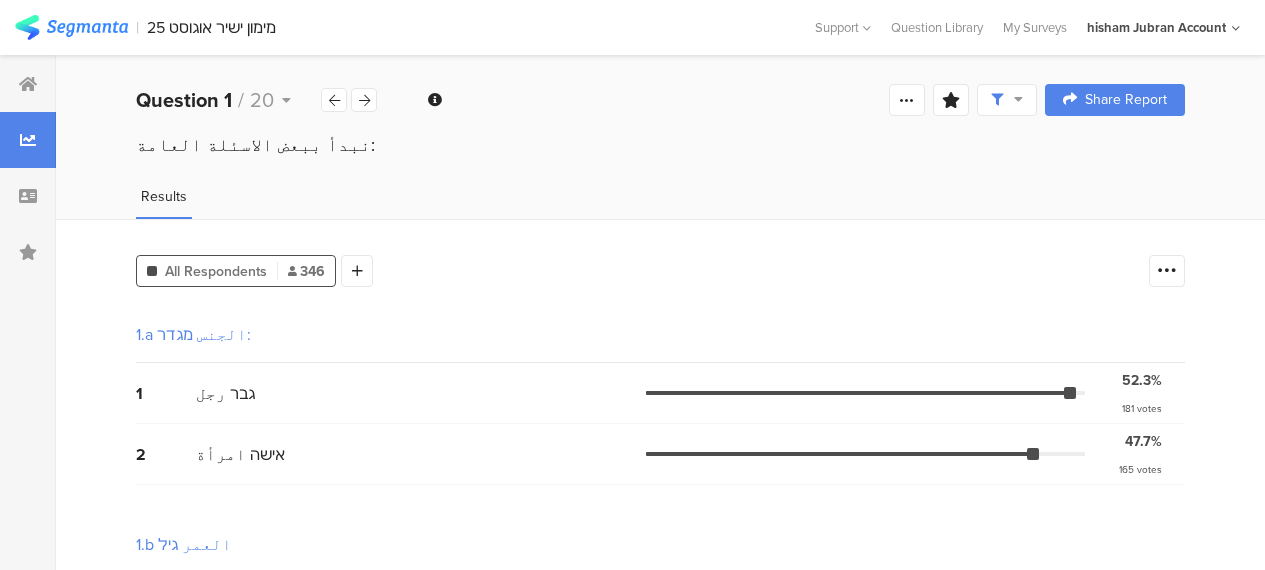 scroll, scrollTop: 0, scrollLeft: 0, axis: both 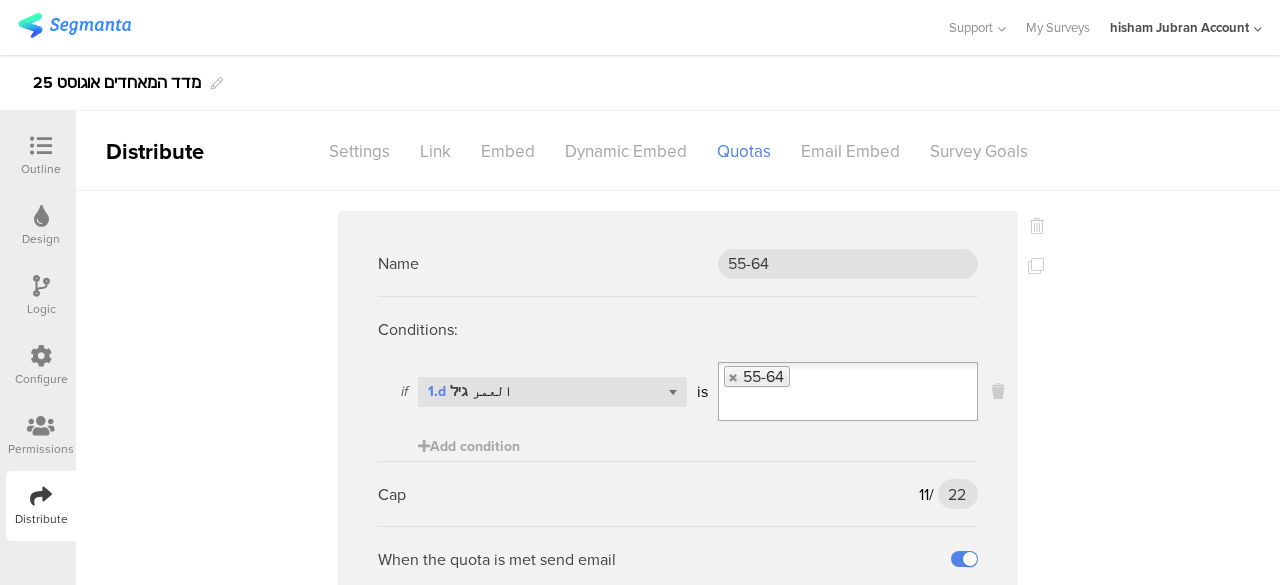 click on "מדד המאחדים אוגוסט 25" at bounding box center (640, 83) 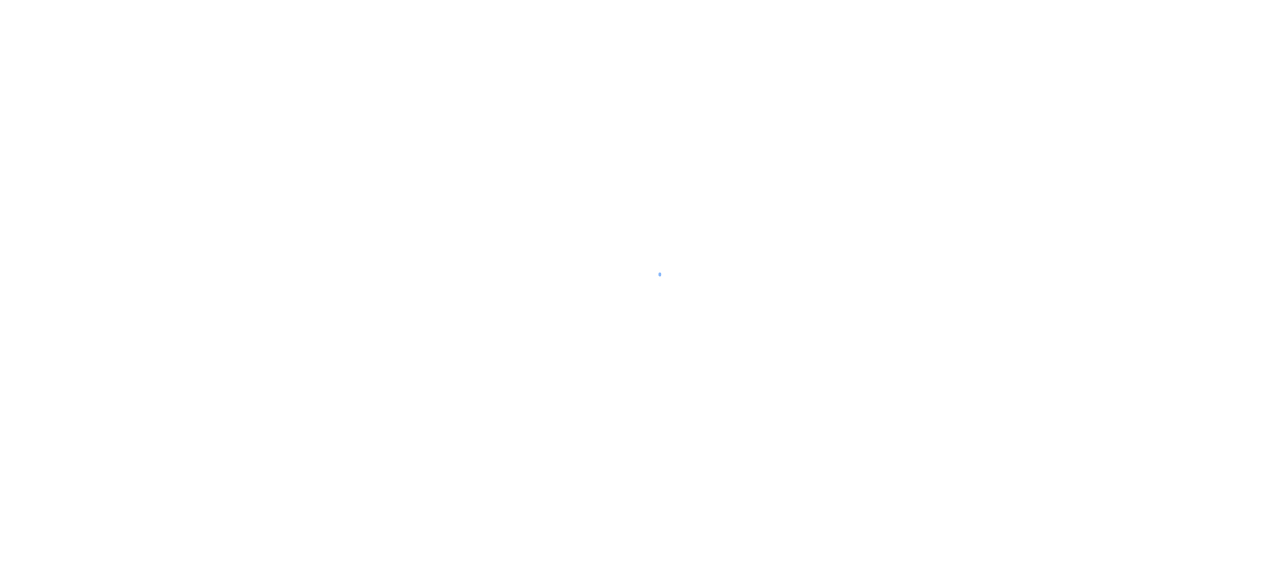 scroll, scrollTop: 0, scrollLeft: 0, axis: both 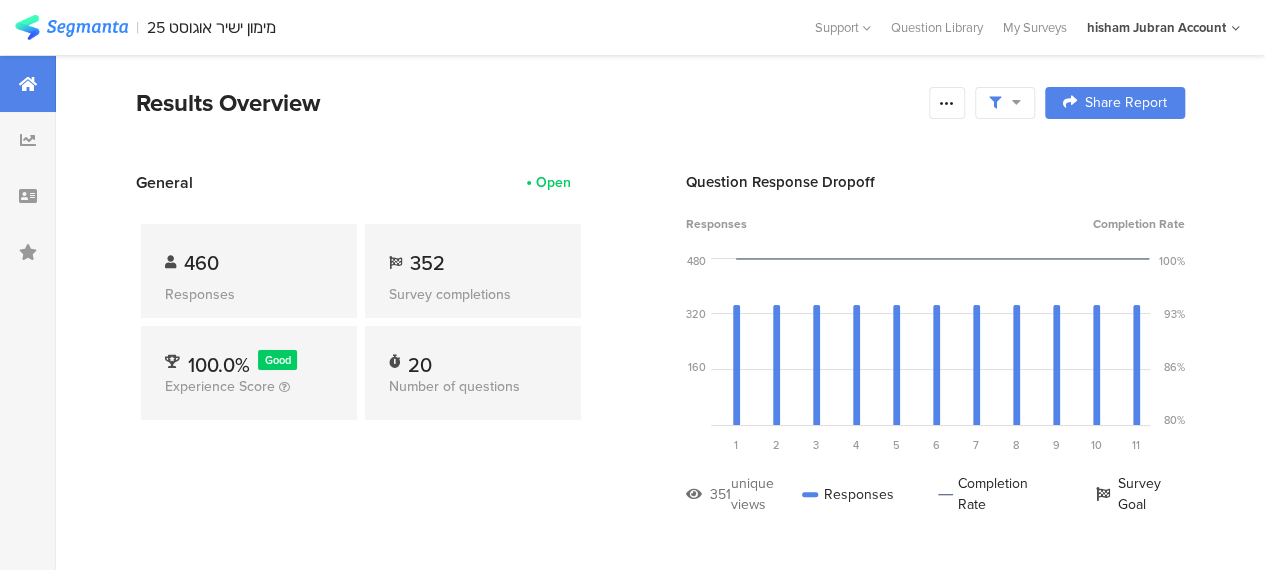 click on "Results Overview   Confidence Level       95   %     Preview survey     Edit survey   Export Results       Purge results
Complete Responses Only
Edit Sample
Share Report
Share     Cancel
Share Report
Share Report   General     Open     460   Responses     352   Survey completions     100.0%   Good   Experience Score
20
Number of questions
Question Response Dropoff
Responses   Completion Rate
480
320
160
0
Sorry, your browser does not support inline SVG.
Question 1
نبدأ ببعض الاسئلة العامة:
352   views     352   responses   100.0%   completion rate       1
Question 2
352   views     352   responses   100.0%   completion rate       2       352   views     352   responses" at bounding box center [660, 2160] 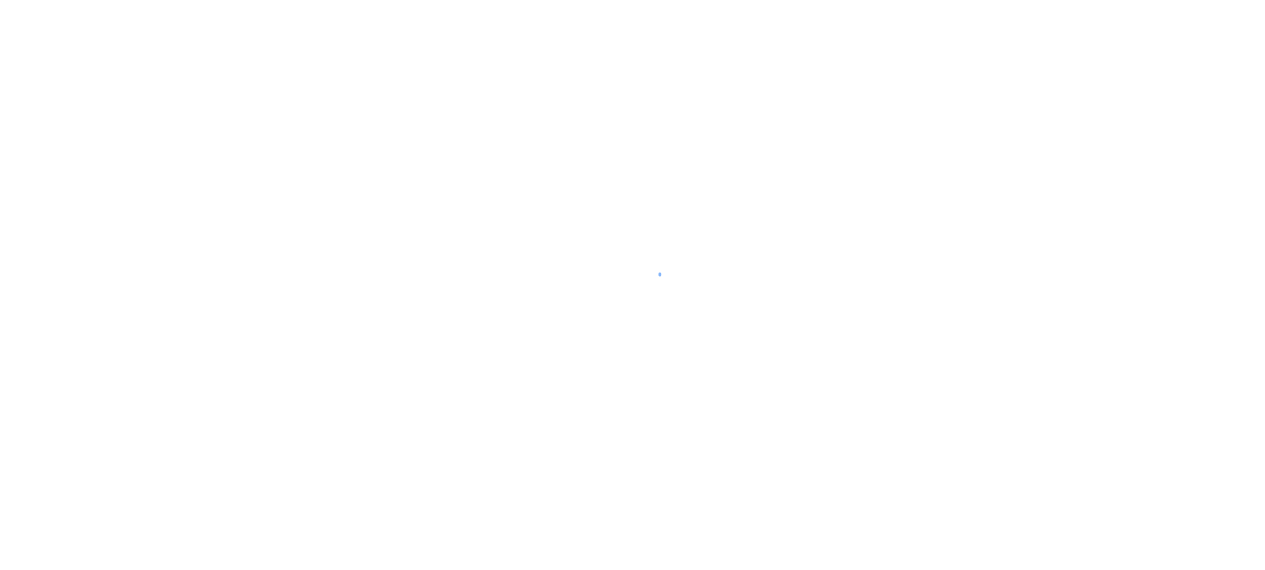 scroll, scrollTop: 0, scrollLeft: 0, axis: both 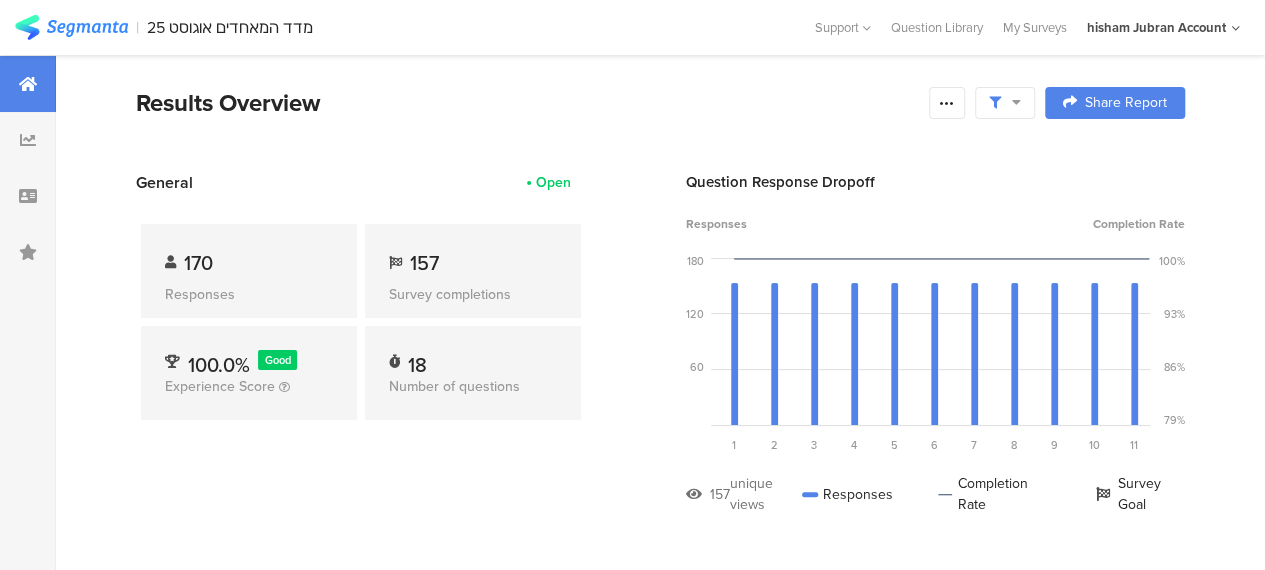 click on "General     Open     170   Responses     157   Survey completions     100.0%   Good   Experience Score
18
Number of questions" at bounding box center [361, 358] 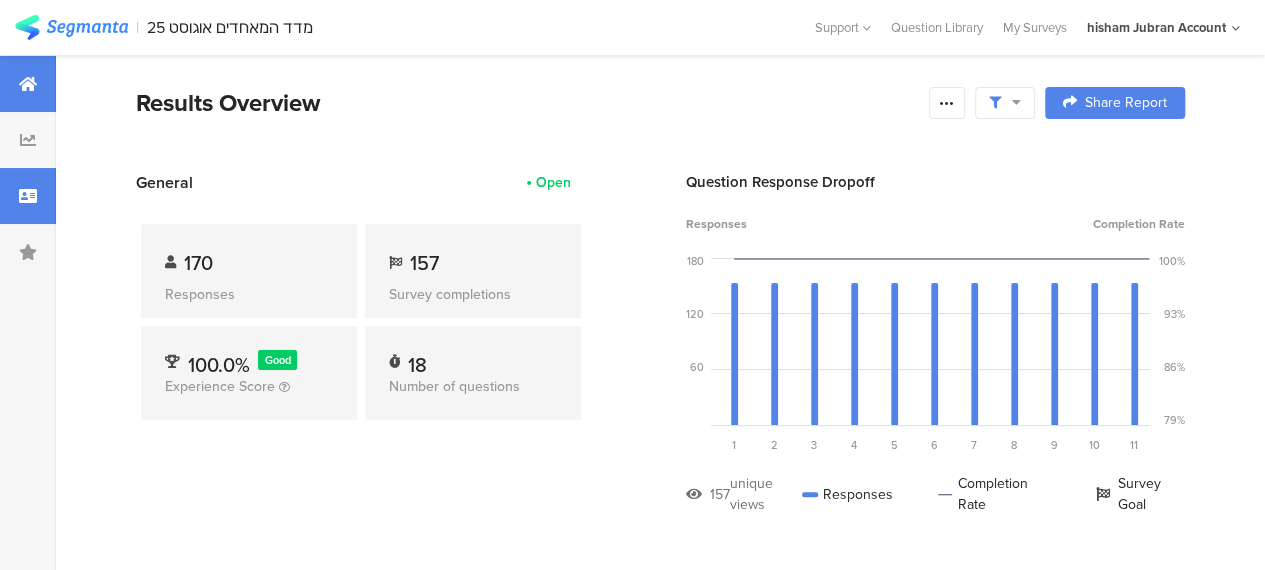 click at bounding box center [28, 196] 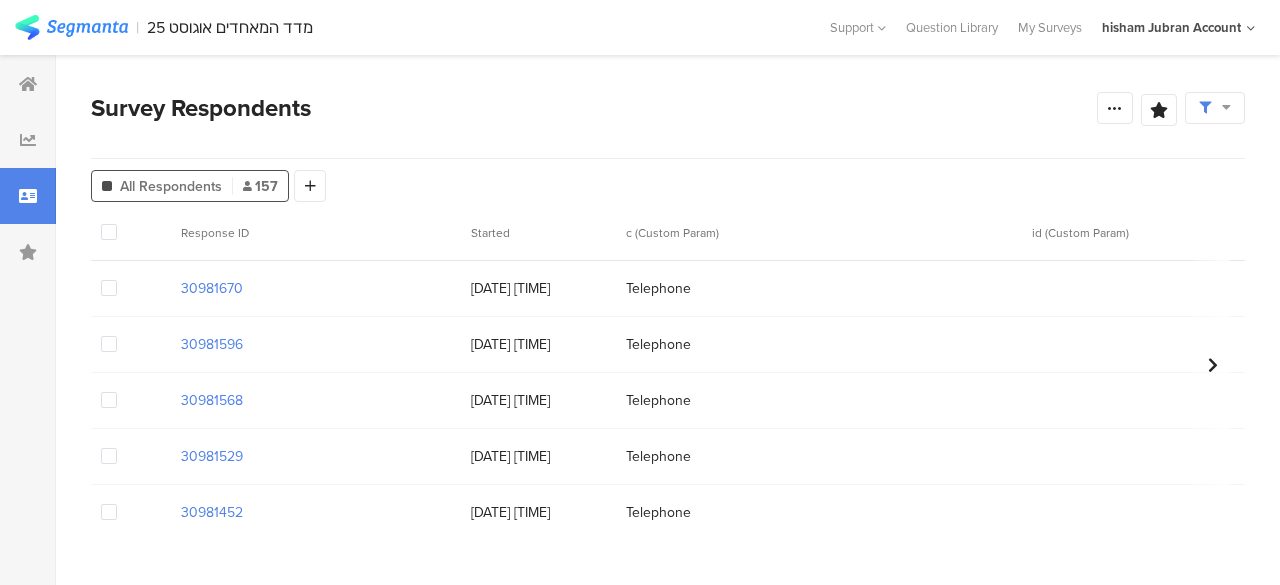 click on "05/08/2025 12:38:56" at bounding box center [538, 456] 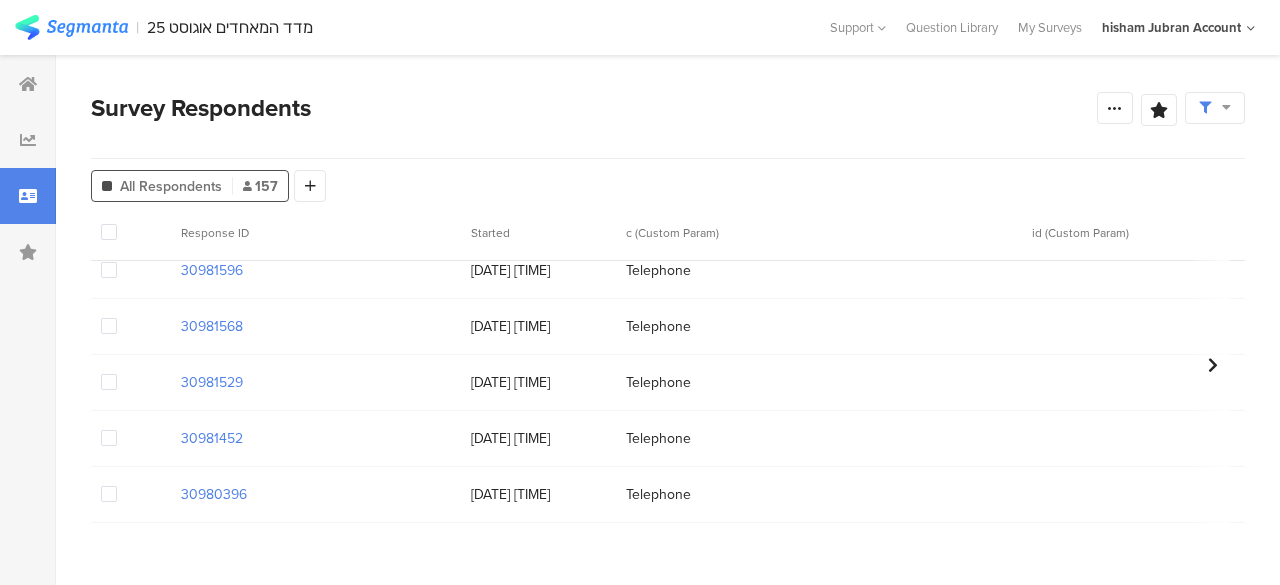 scroll, scrollTop: 100, scrollLeft: 0, axis: vertical 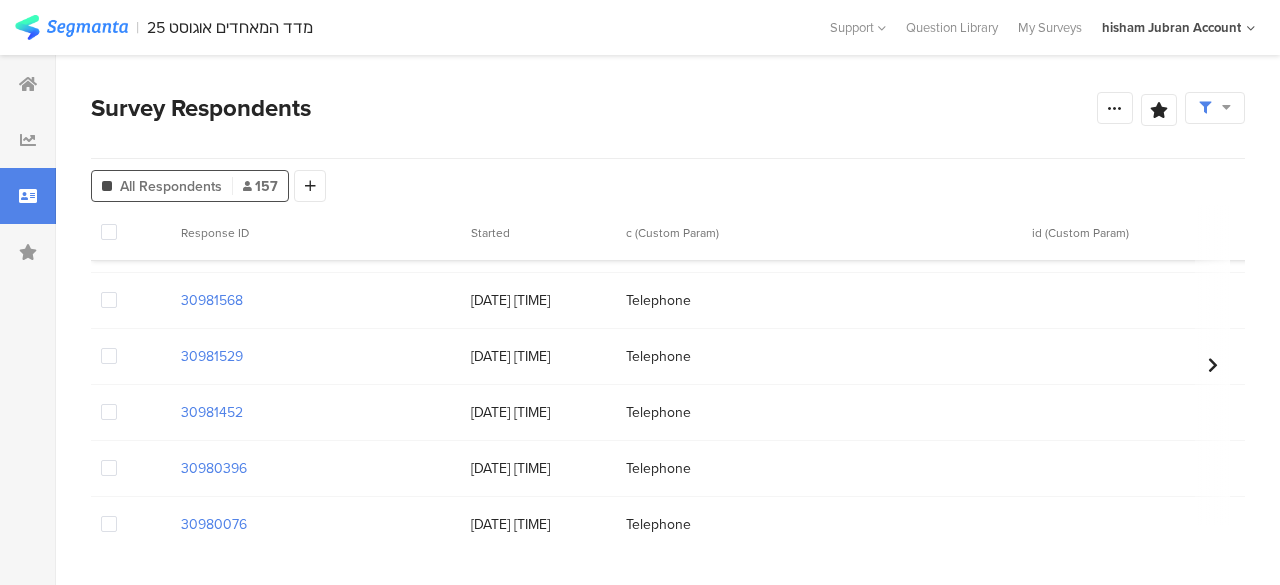 click on "05/08/2025 10:59:36" at bounding box center [538, 468] 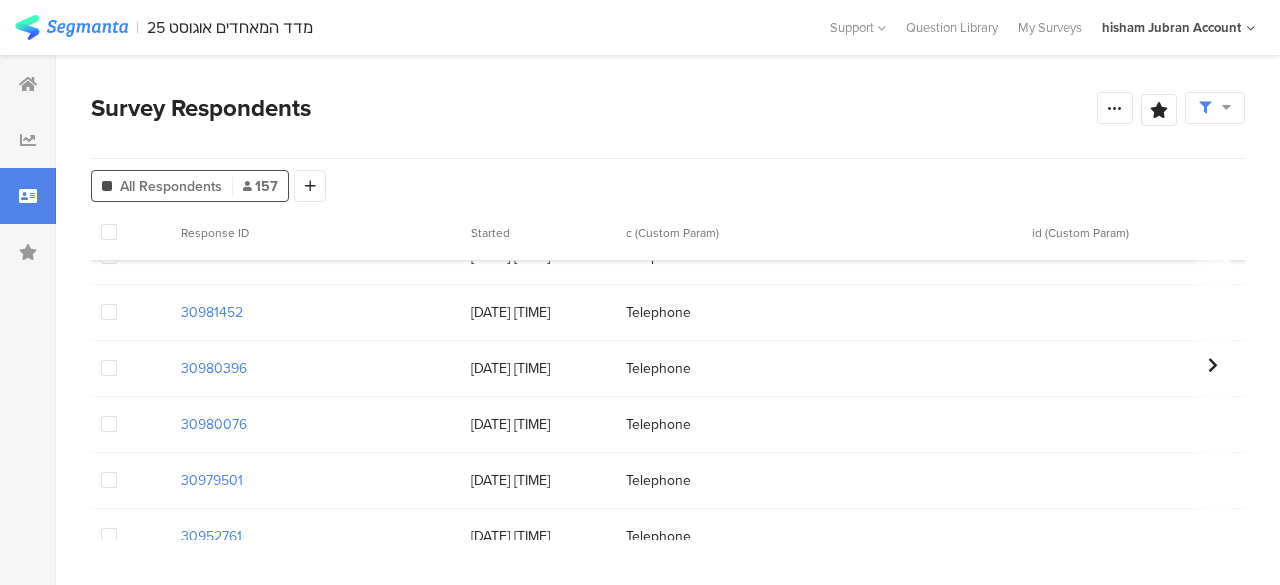 click on "05/08/2025 09:45:10" at bounding box center [538, 480] 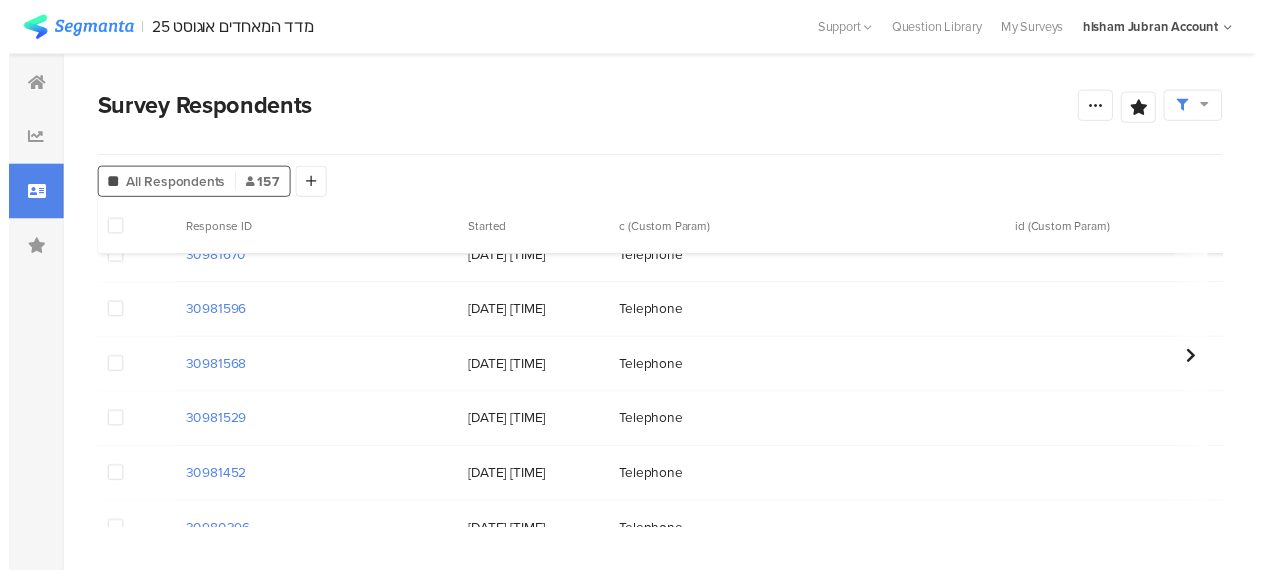 scroll, scrollTop: 0, scrollLeft: 0, axis: both 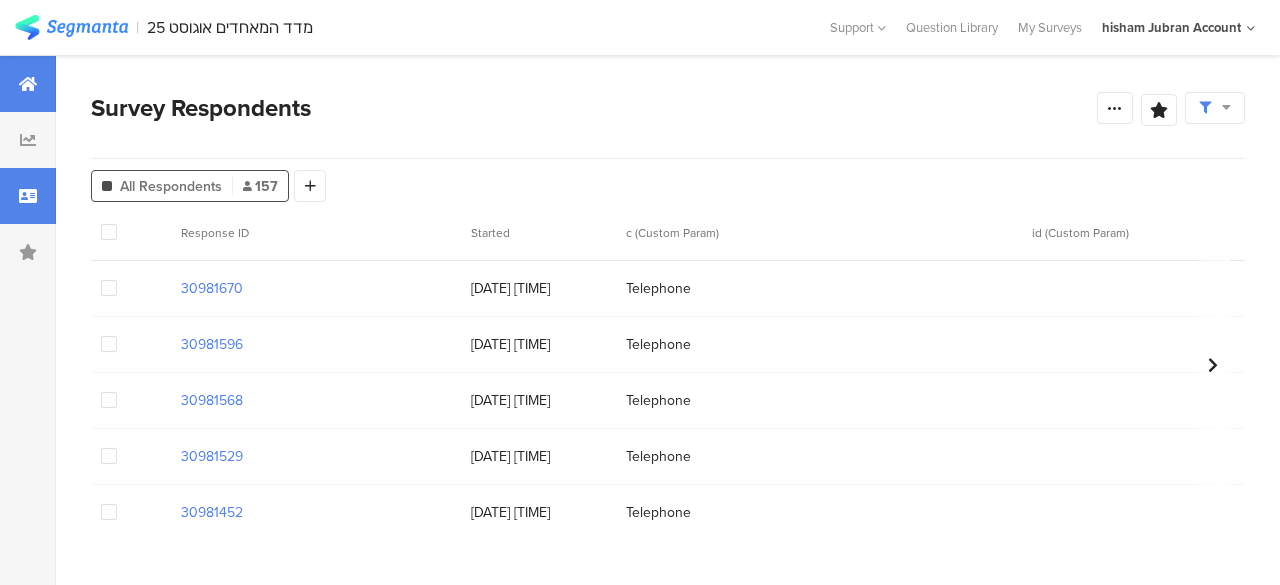 click at bounding box center [28, 84] 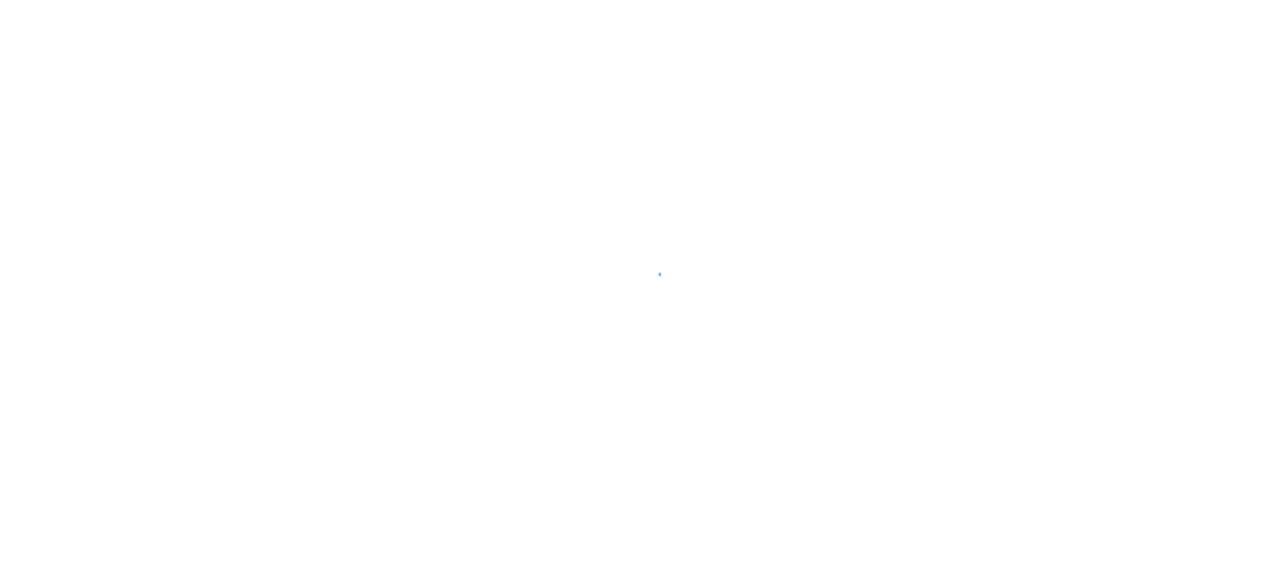 scroll, scrollTop: 0, scrollLeft: 0, axis: both 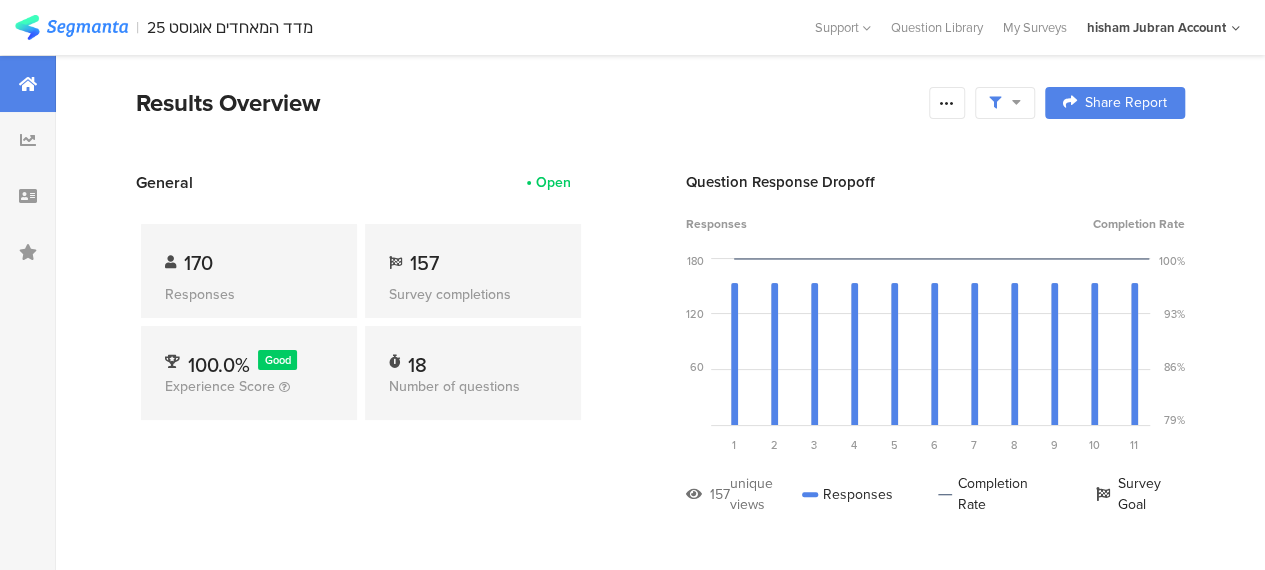 click on "General     Open" at bounding box center (361, 182) 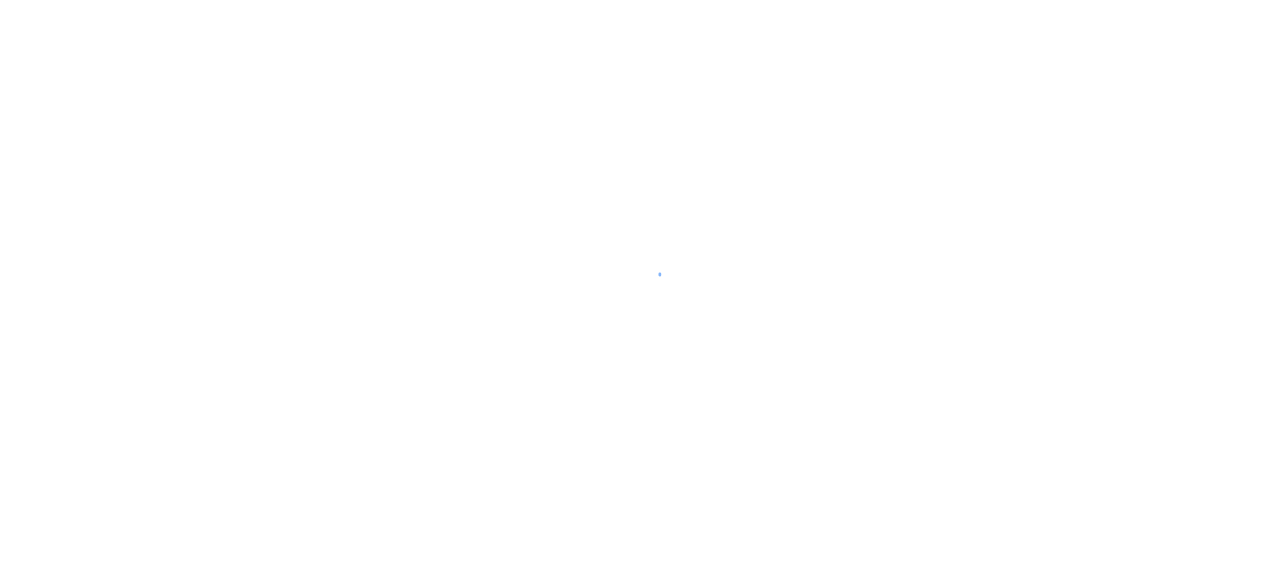 scroll, scrollTop: 0, scrollLeft: 0, axis: both 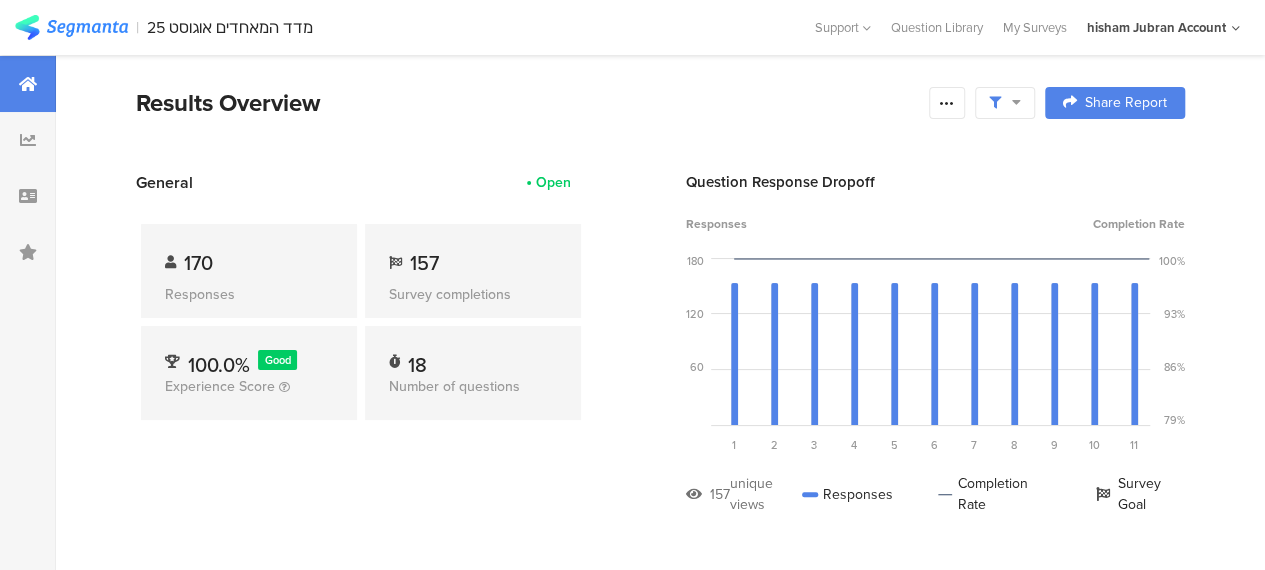 click on "Results Overview" at bounding box center [527, 103] 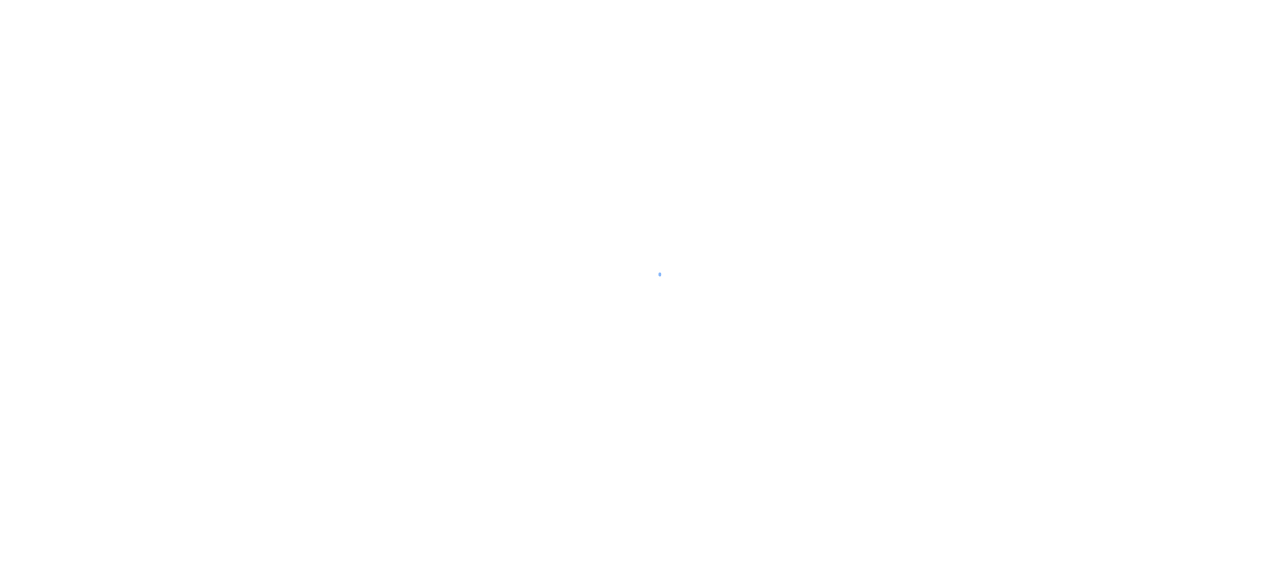 scroll, scrollTop: 0, scrollLeft: 0, axis: both 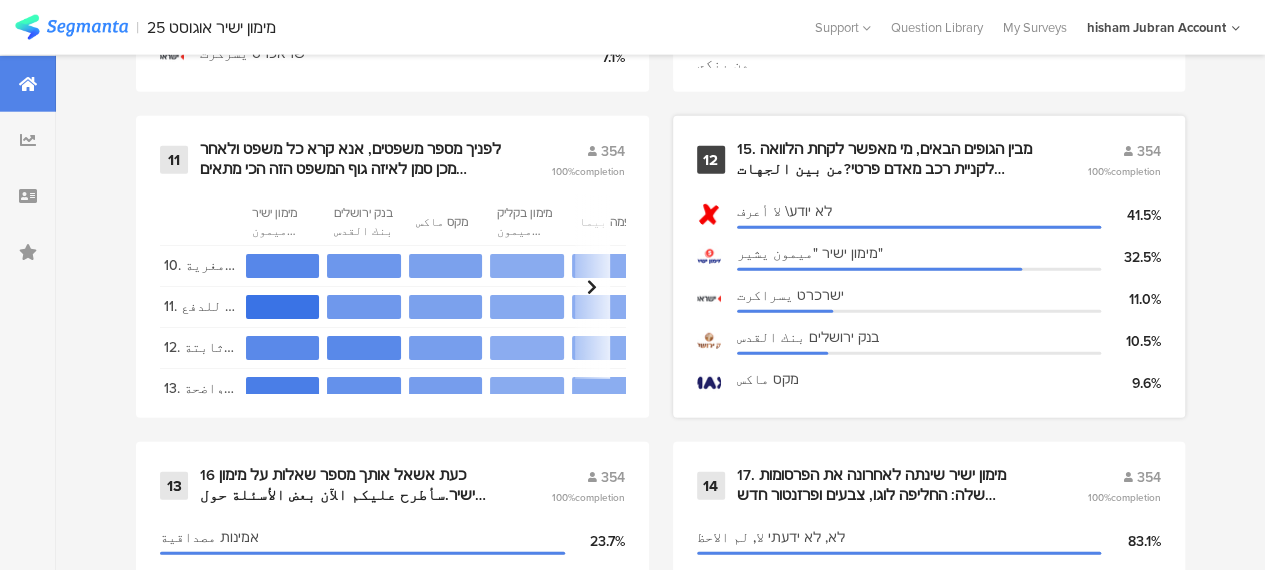 click on "15. מבין הגופים הבאים, מי מאפשר לקחת הלוואה לקניית רכב מאדם פרטי?من بين الجهات التالية، أيها يسمح لك بالحصول على قرض لشراء سيارة من شخص عادي؟ (إقرأي كل الاجوبة)" at bounding box center (888, 159) 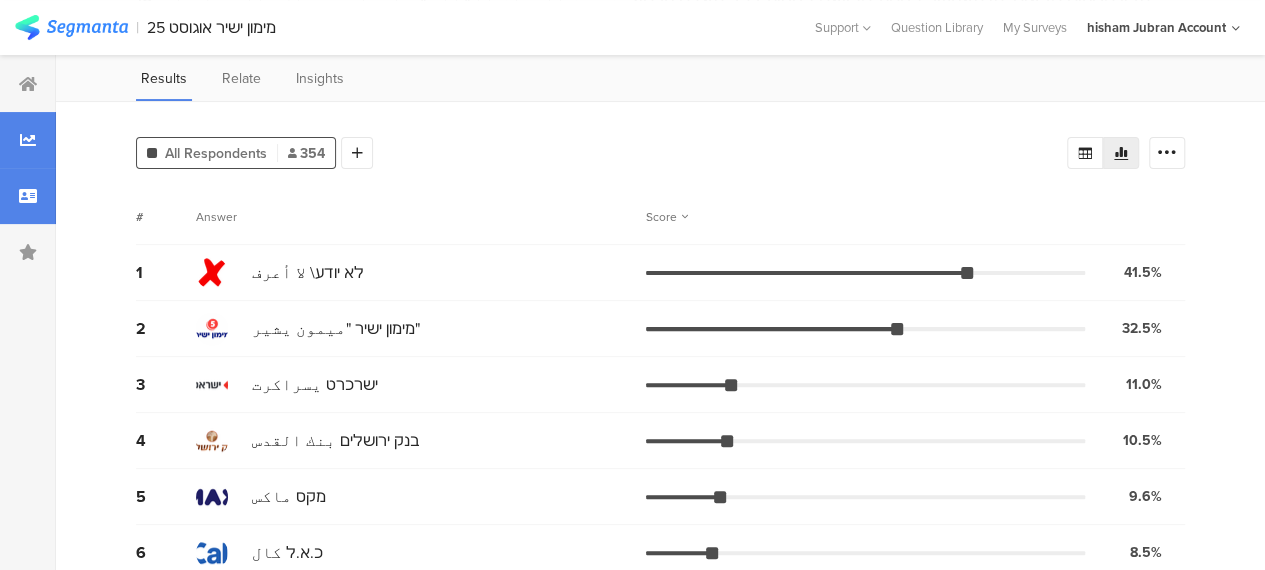 scroll, scrollTop: 100, scrollLeft: 0, axis: vertical 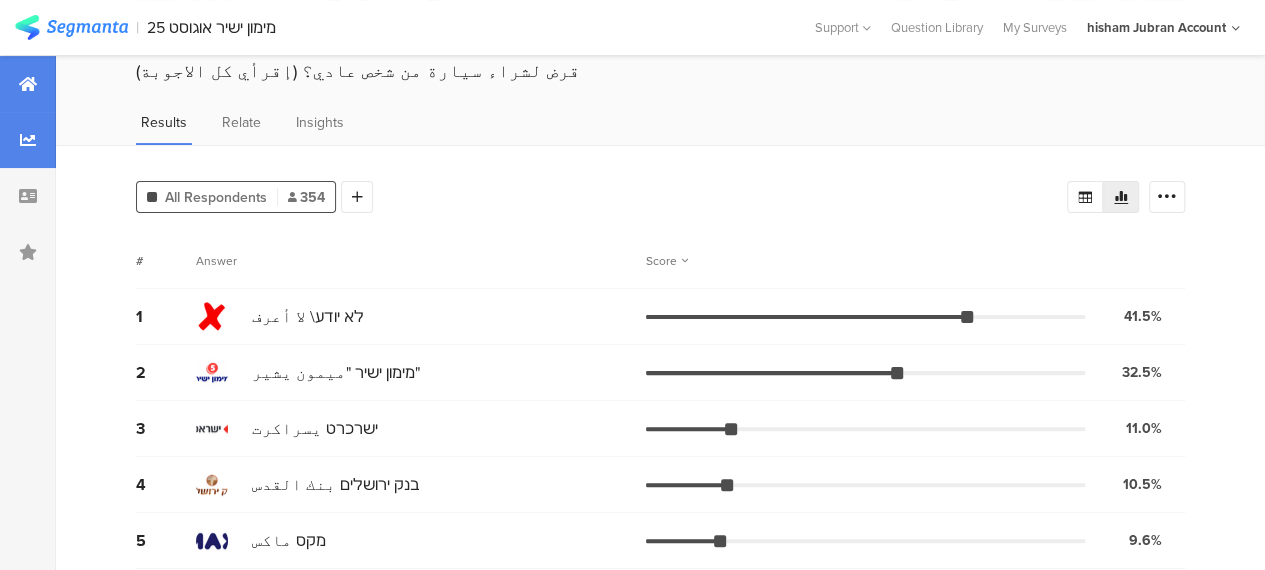 click at bounding box center [28, 84] 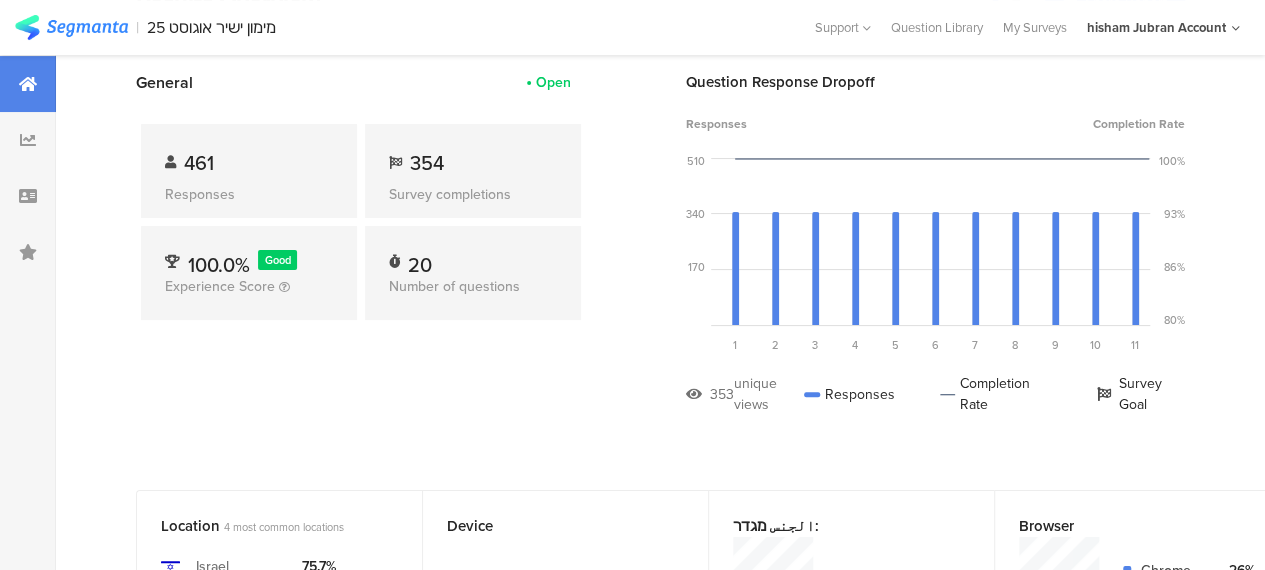 scroll, scrollTop: 0, scrollLeft: 0, axis: both 